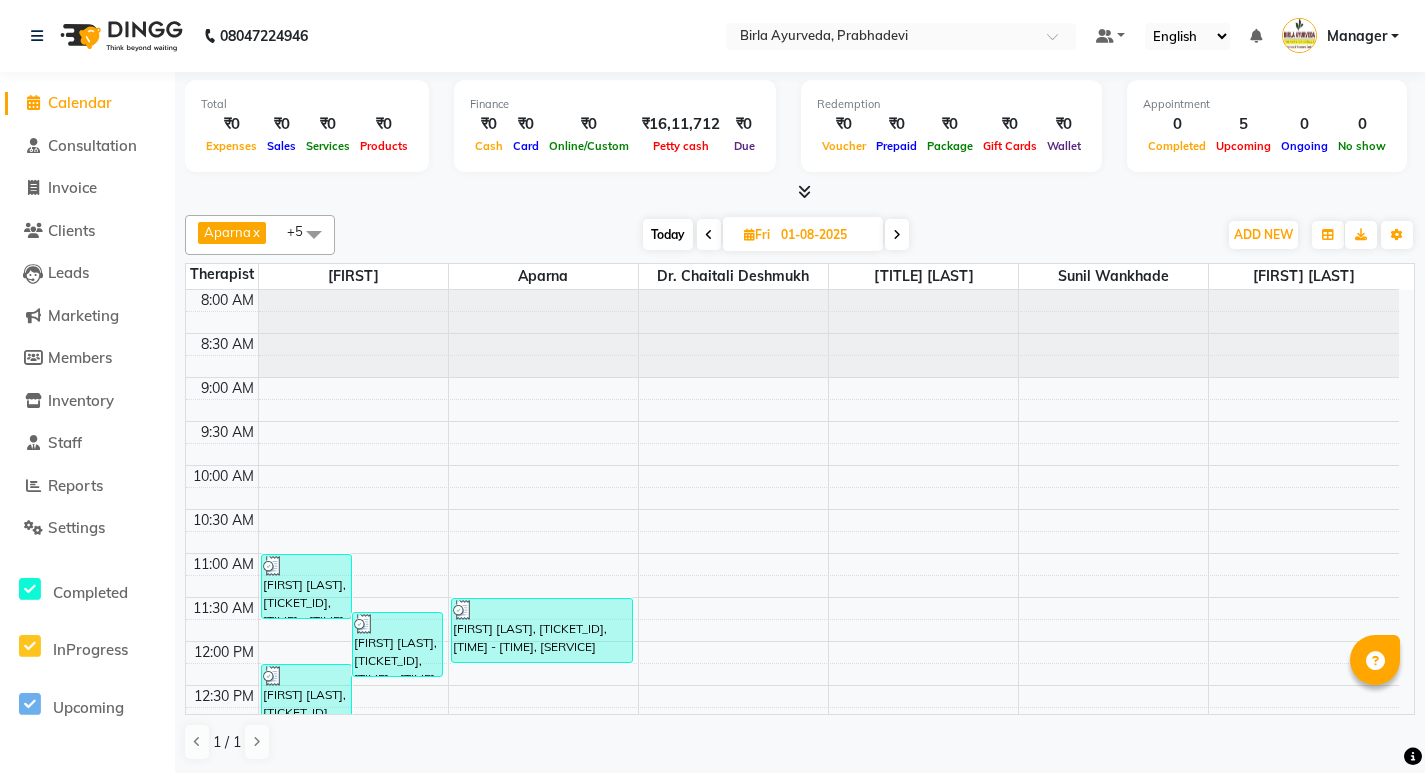 scroll, scrollTop: 0, scrollLeft: 0, axis: both 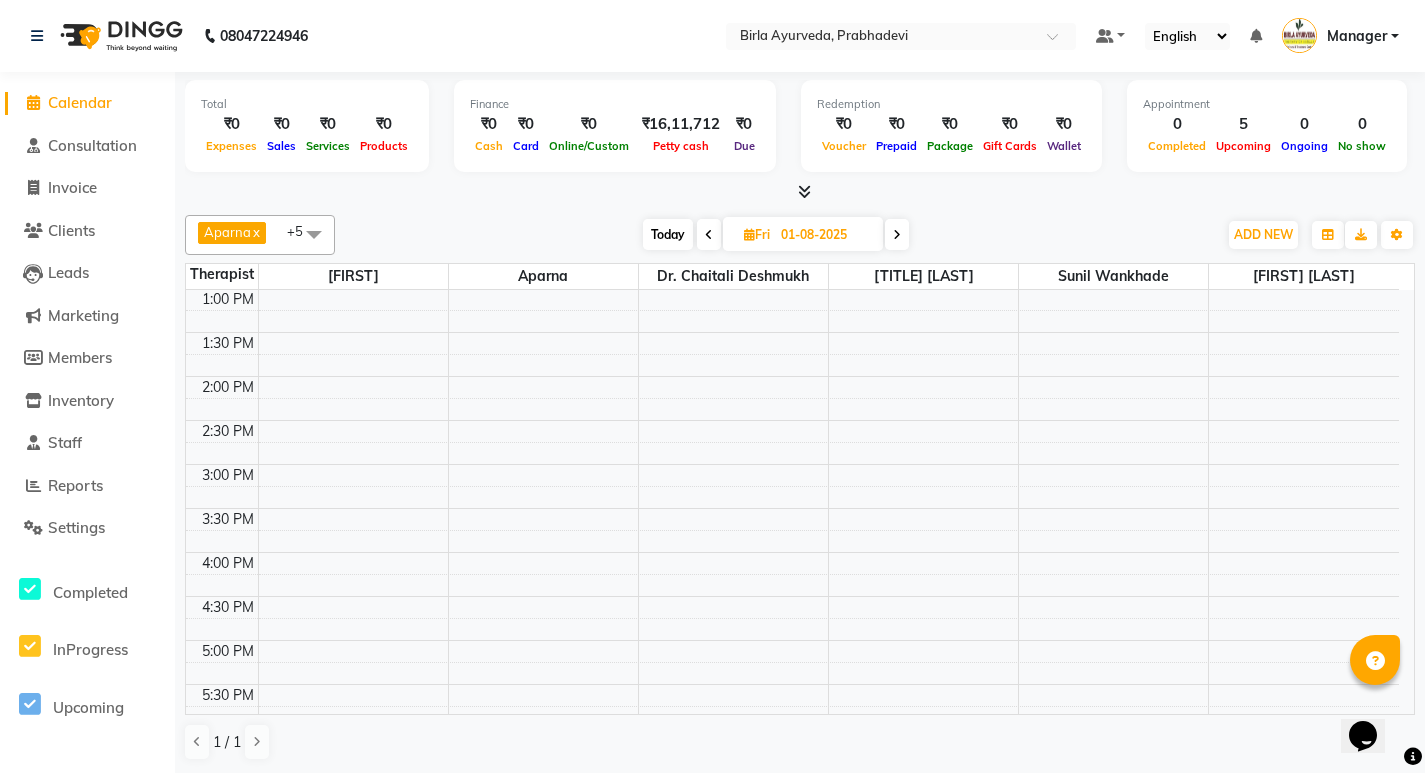 click at bounding box center (897, 235) 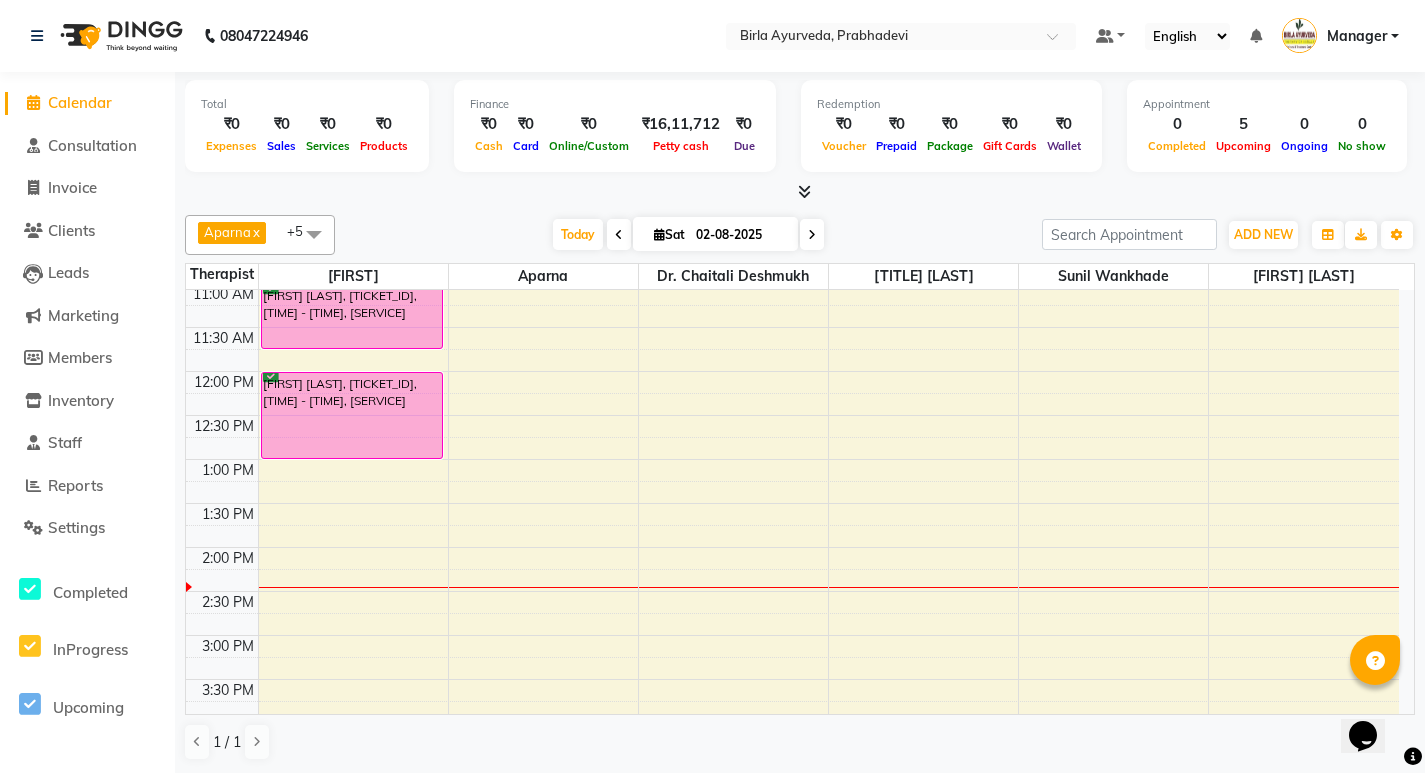 scroll, scrollTop: 229, scrollLeft: 0, axis: vertical 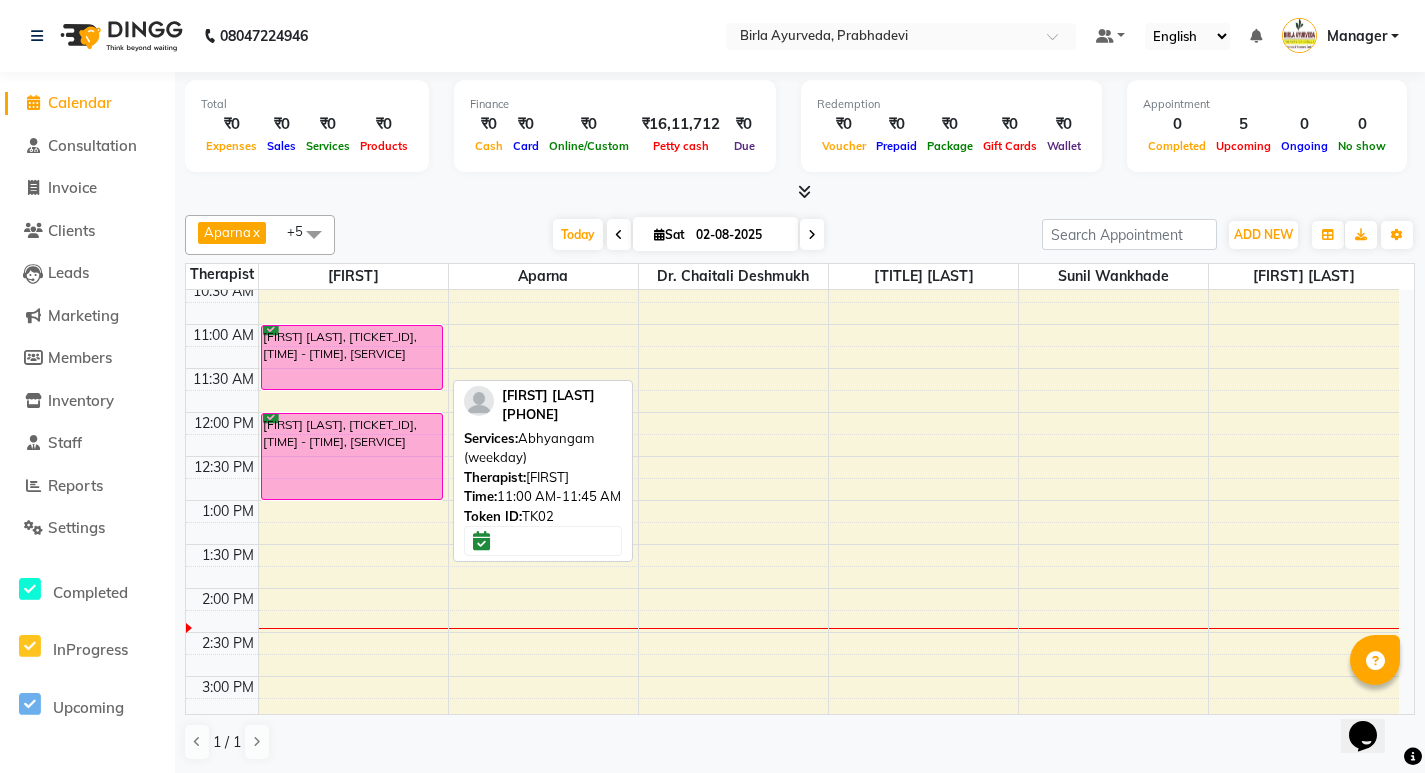 click on "[FIRST] [LAST], [TICKET_ID], [TIME] - [TIME], [SERVICE]" at bounding box center [352, 357] 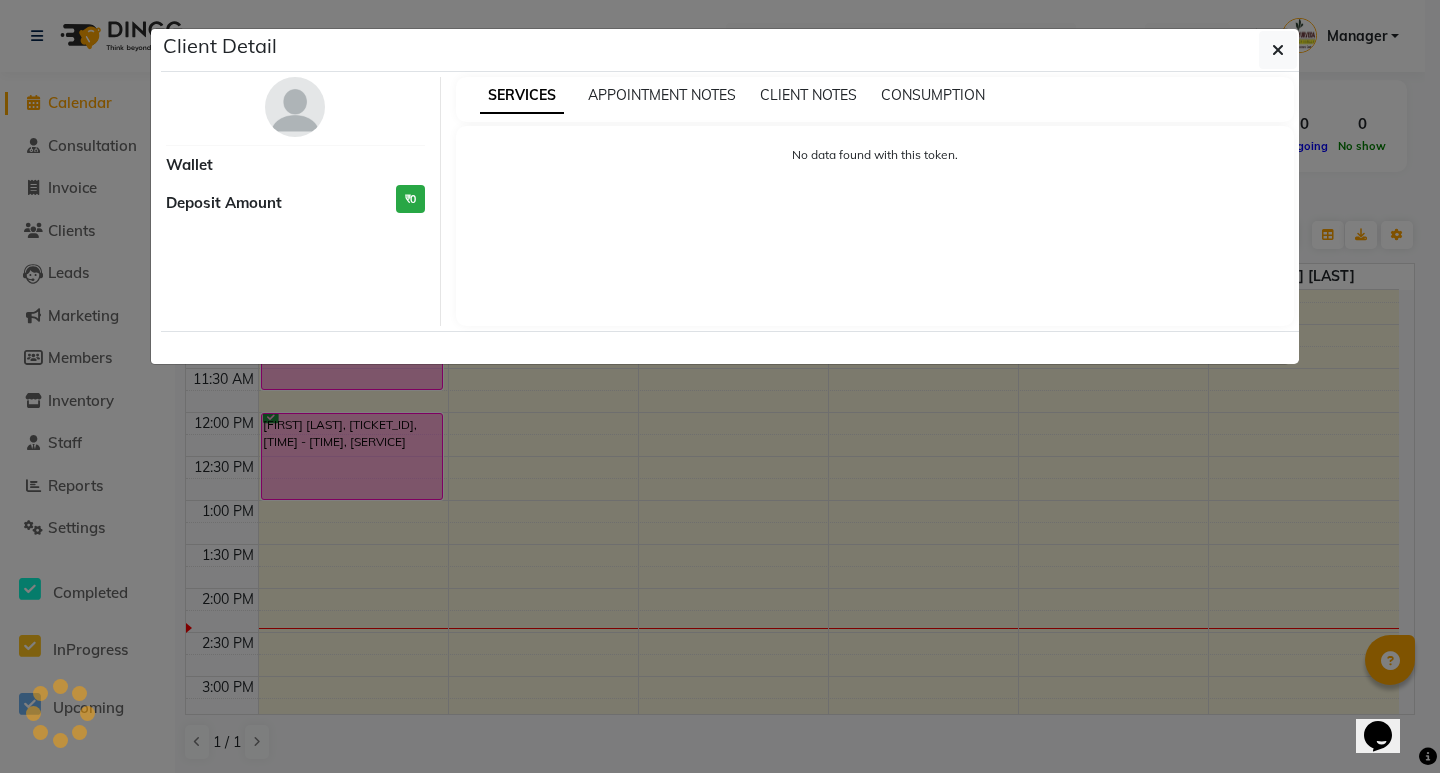 select on "6" 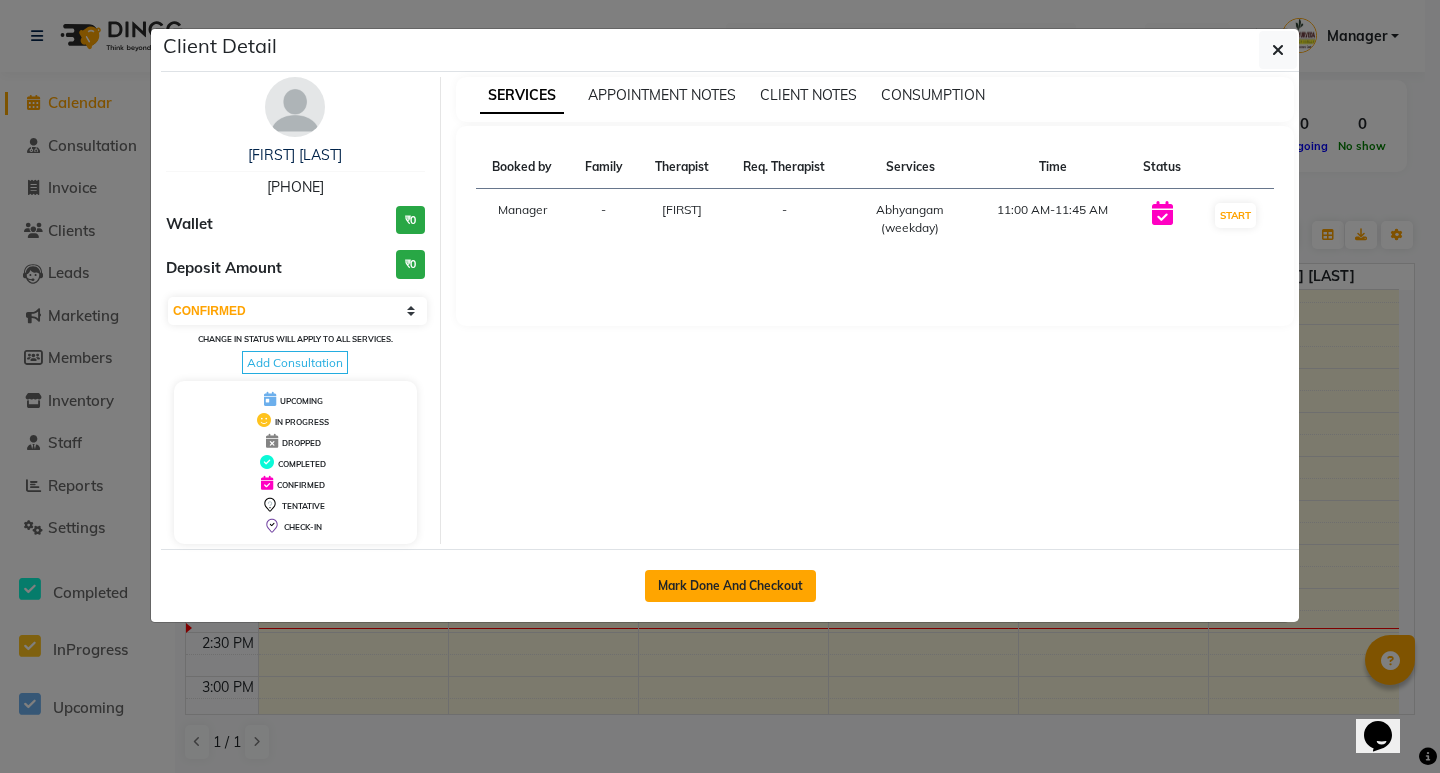 click on "Mark Done And Checkout" 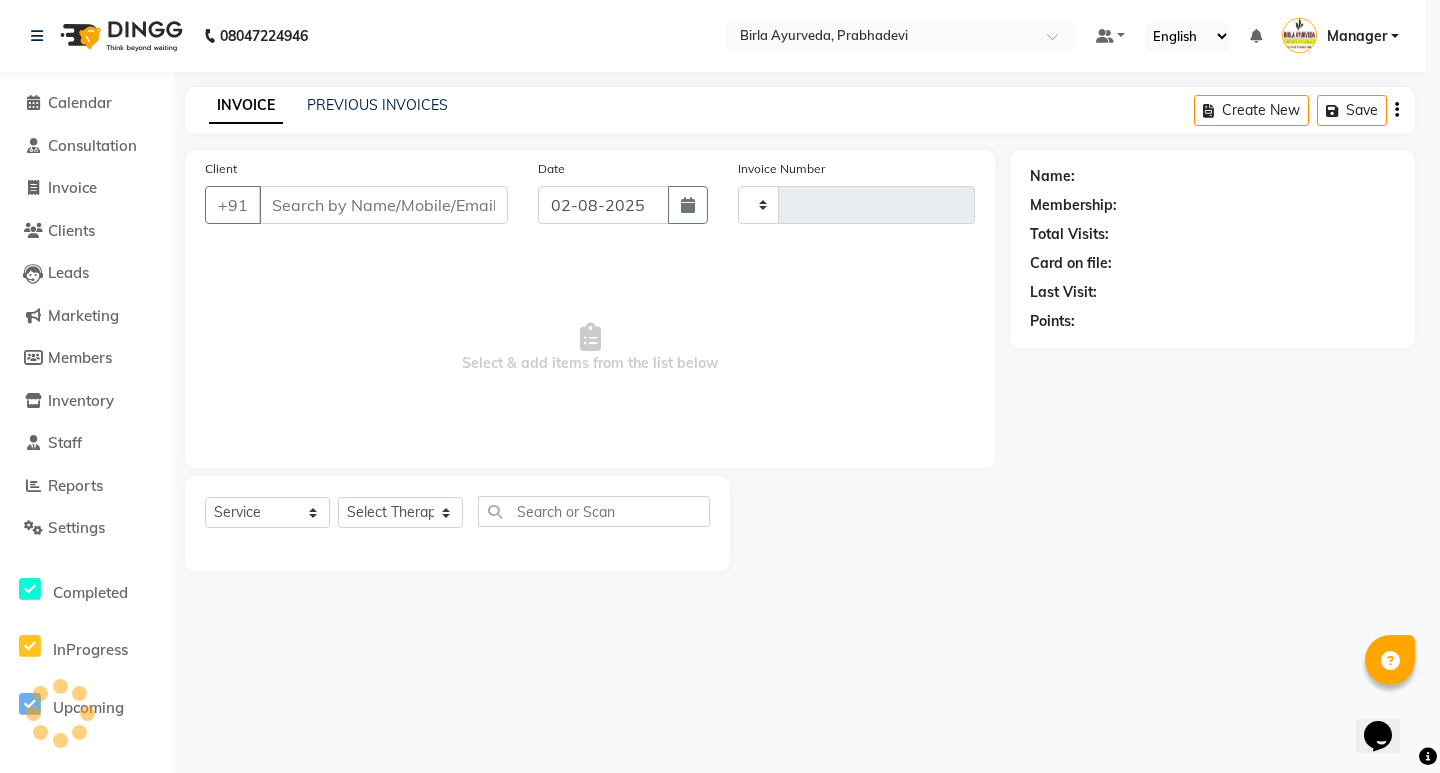 type on "0593" 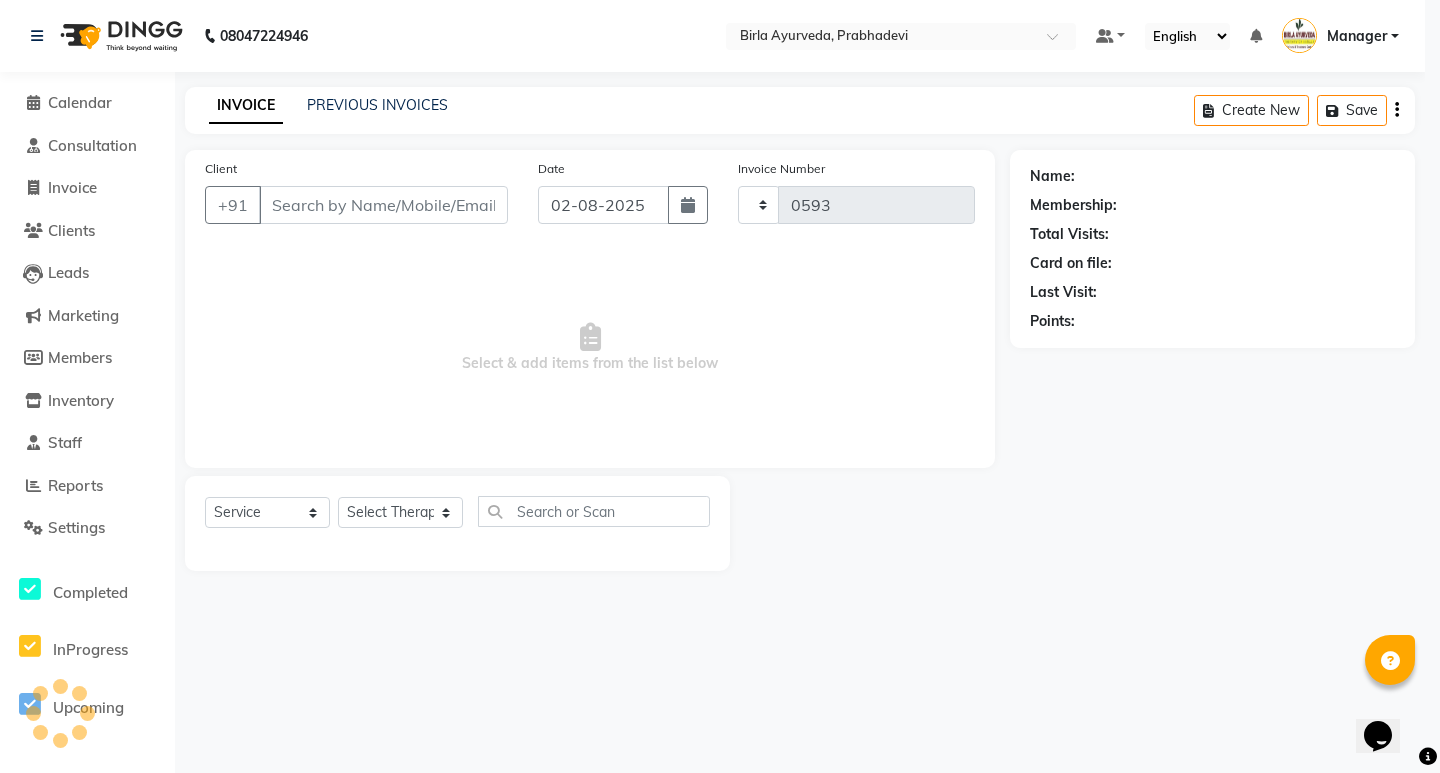 select on "6818" 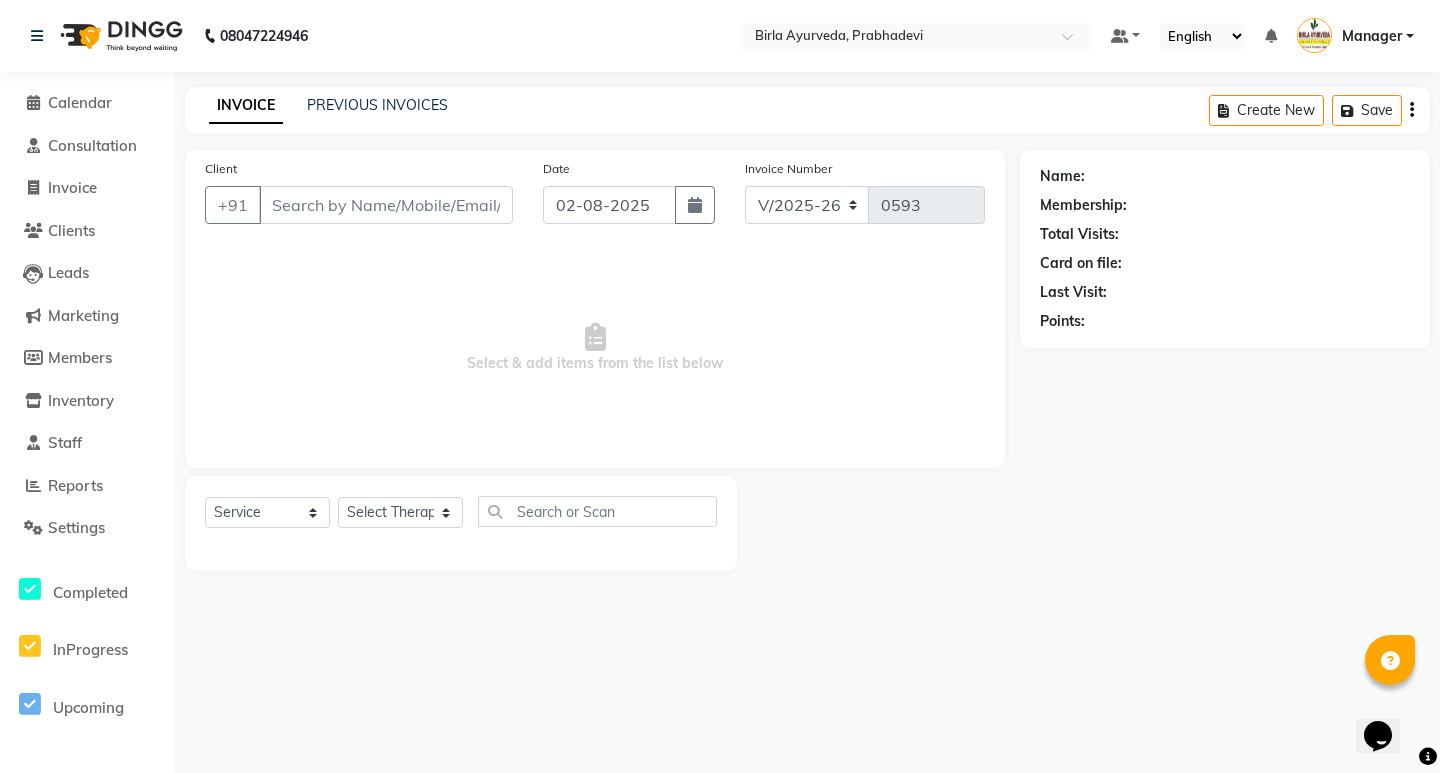 type on "[PHONE]" 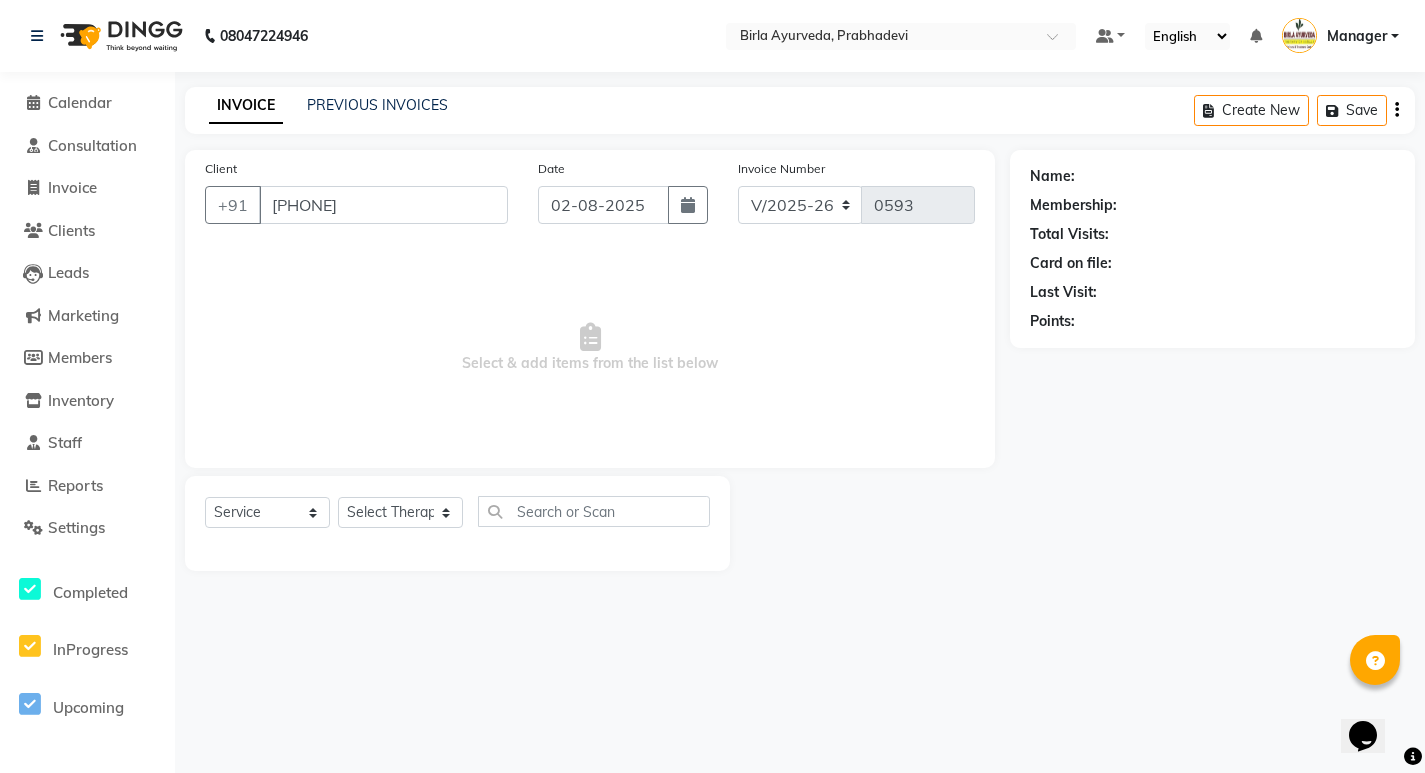 select on "53448" 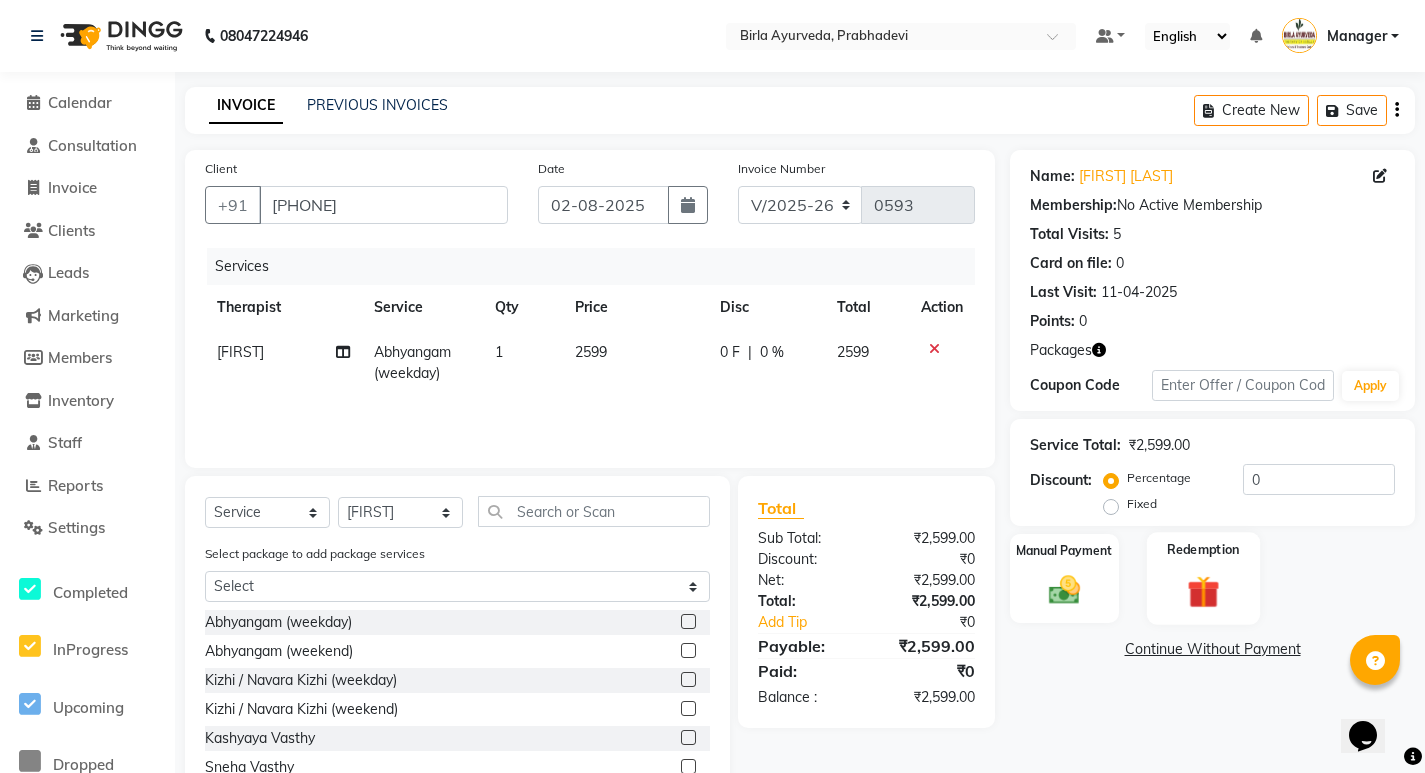 click 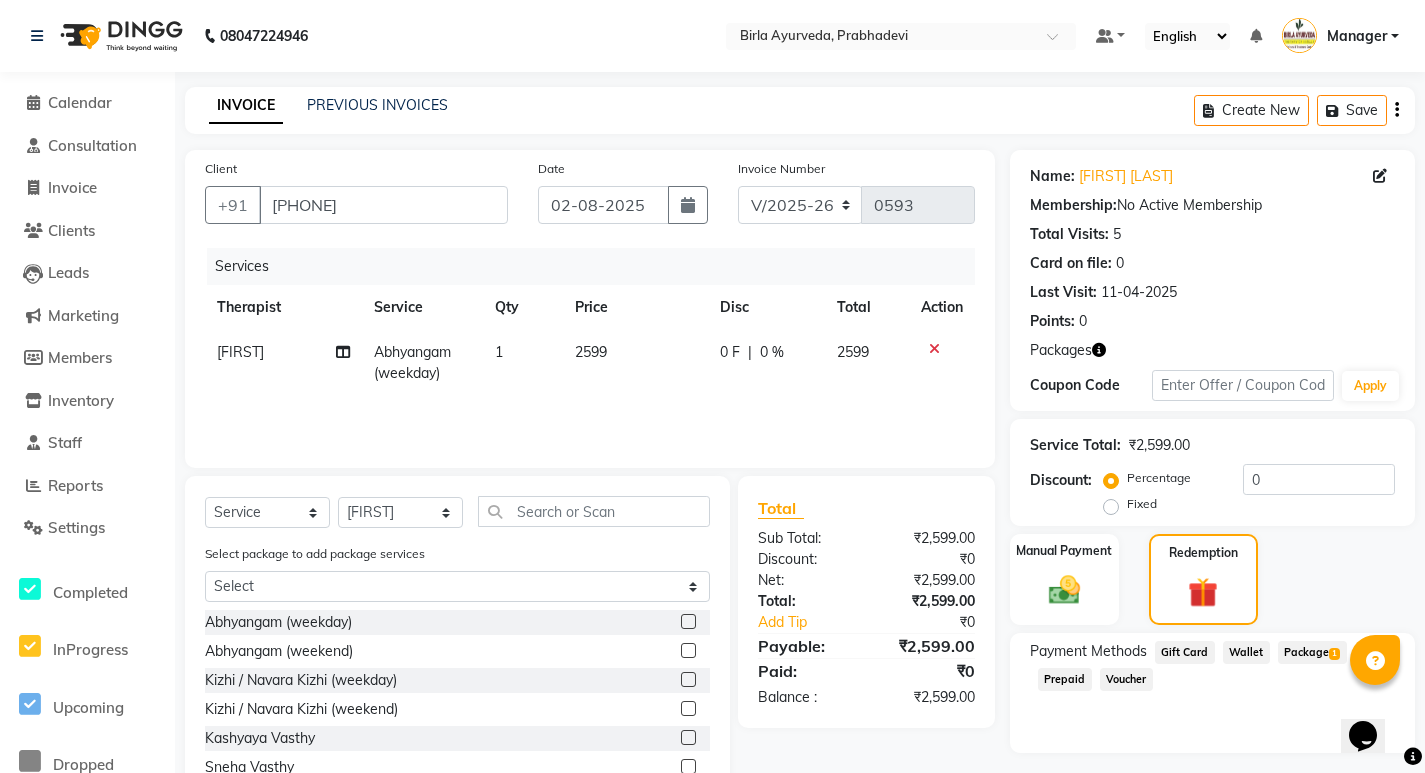 click on "Package  1" 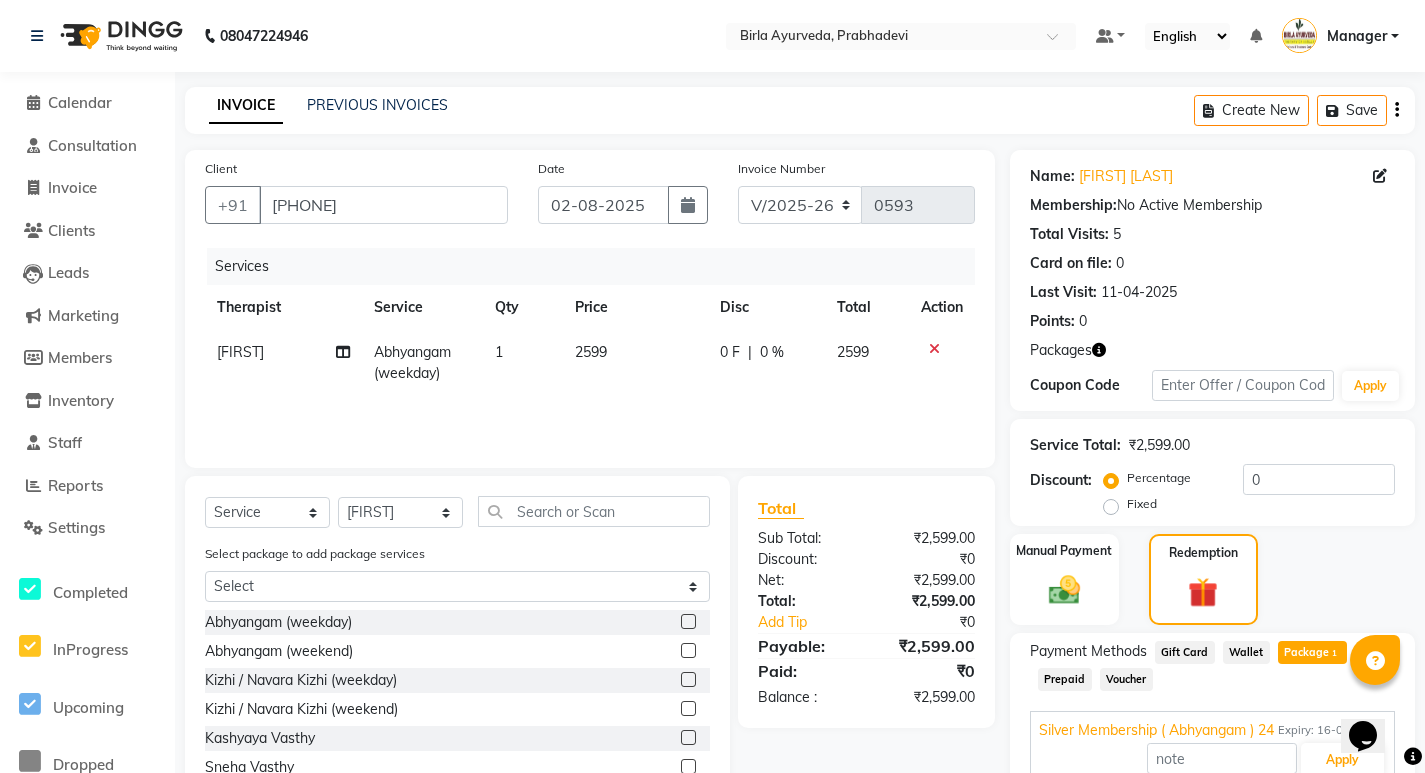 scroll, scrollTop: 144, scrollLeft: 0, axis: vertical 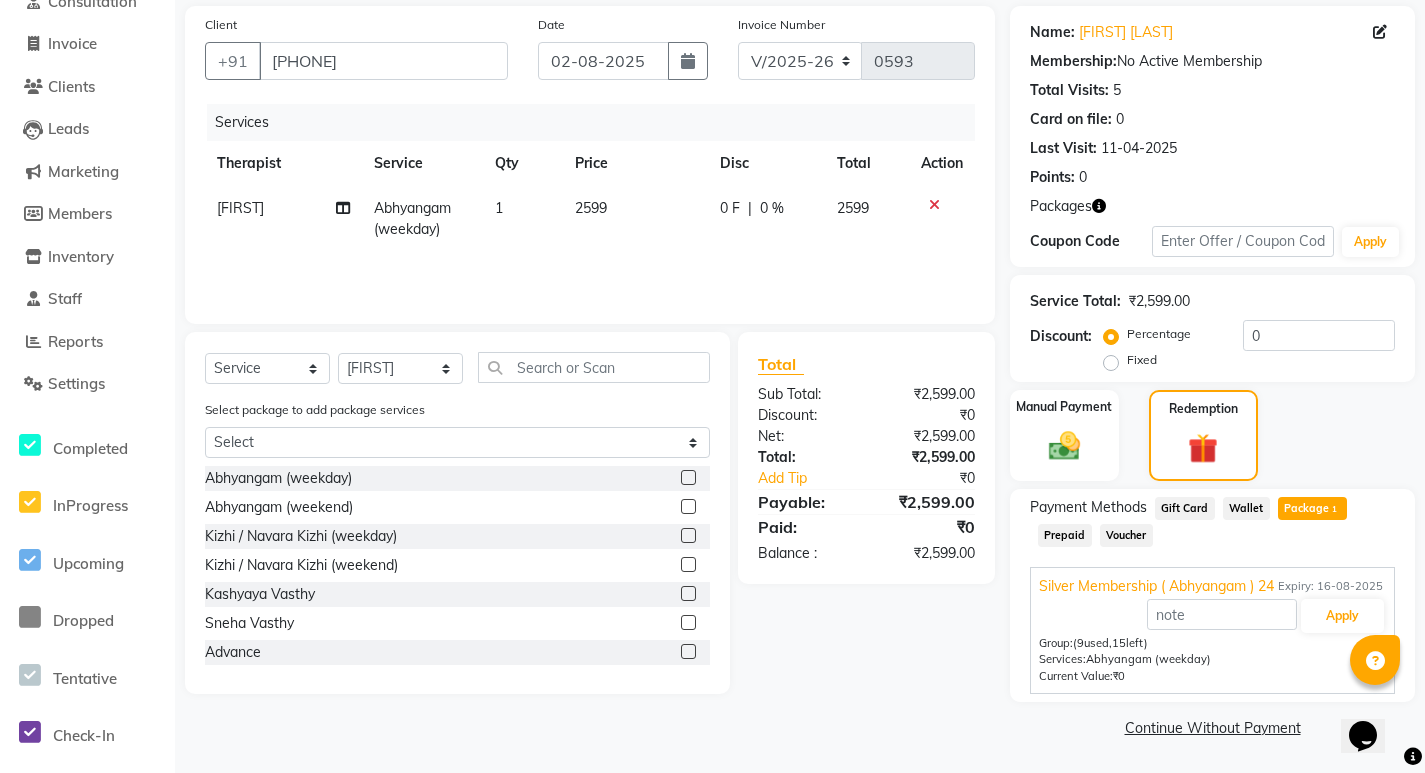 click 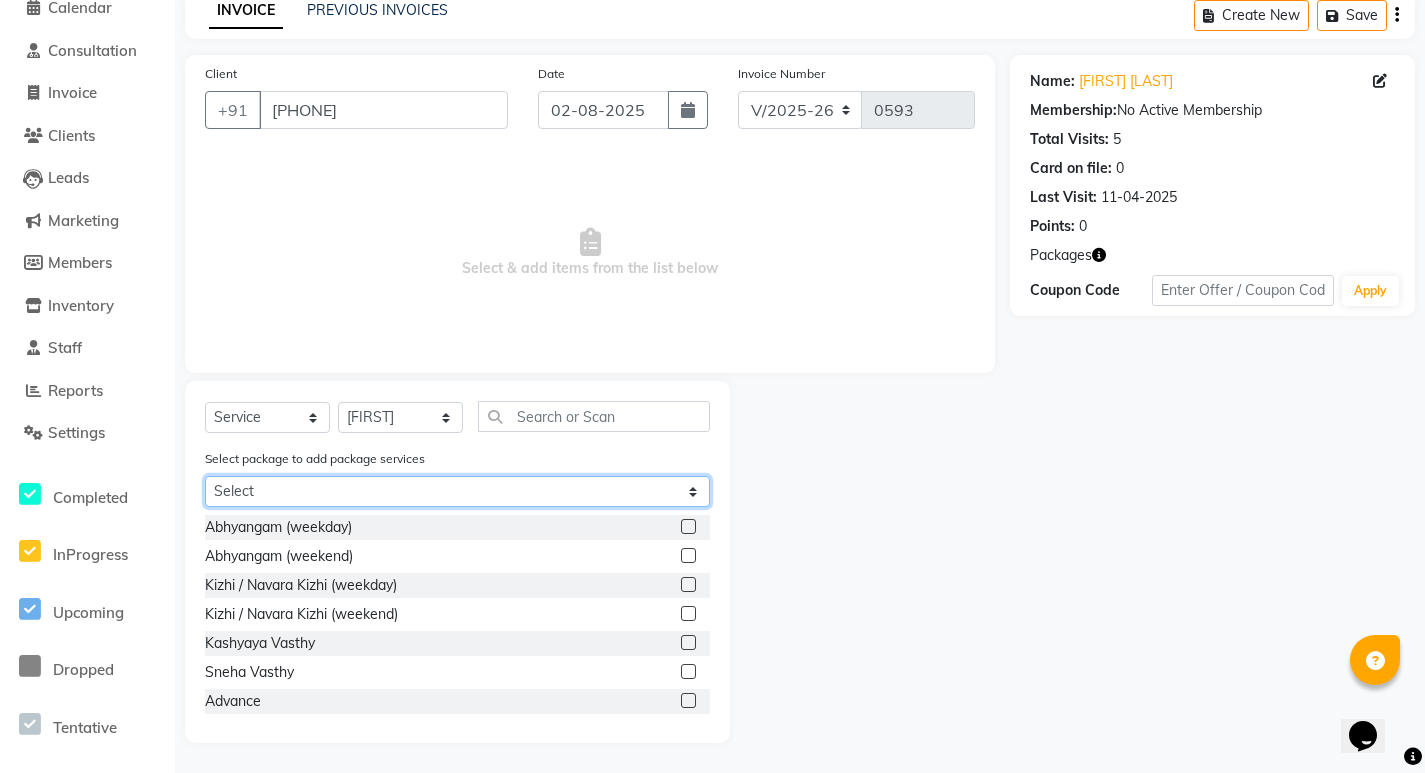 click on "Select Silver Membership ( Abhyangam ) 24" 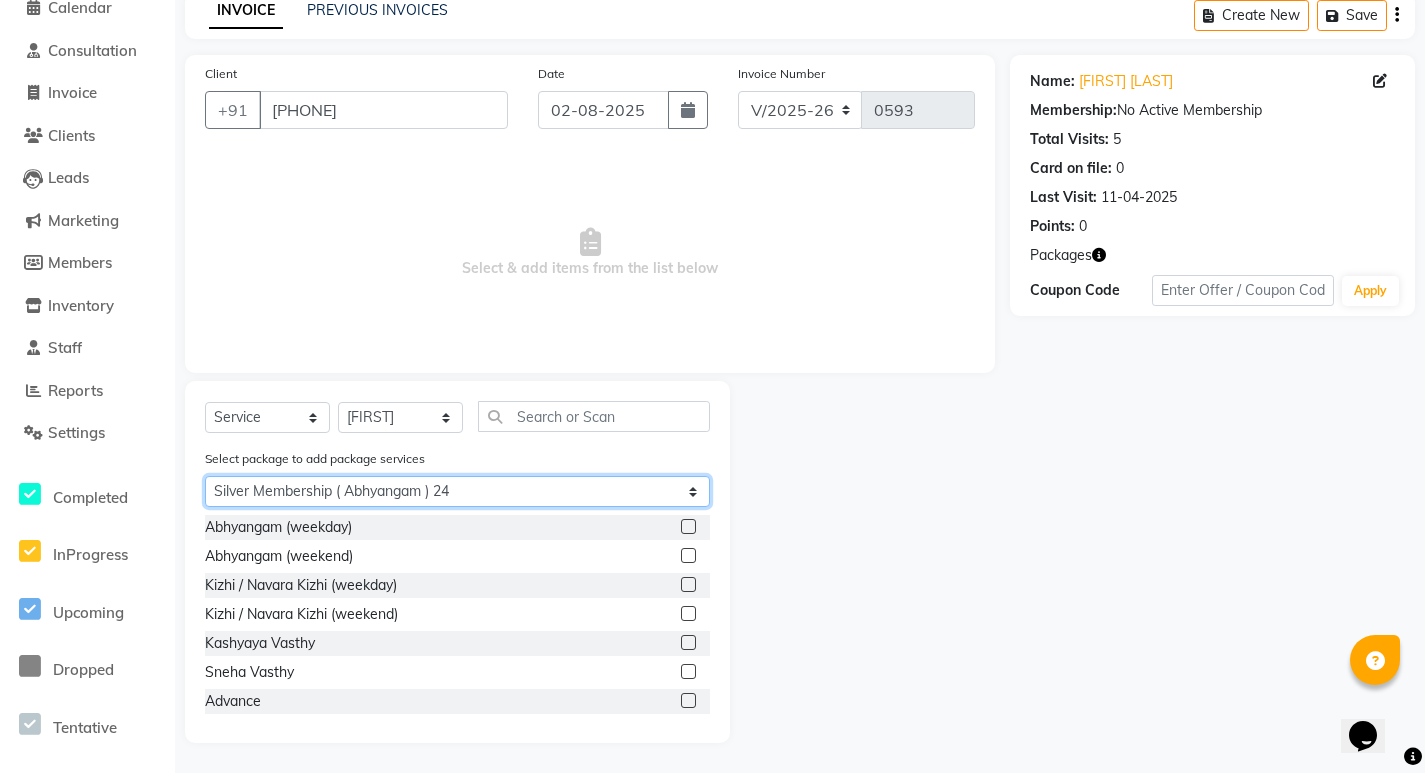 click on "Select Silver Membership ( Abhyangam ) 24" 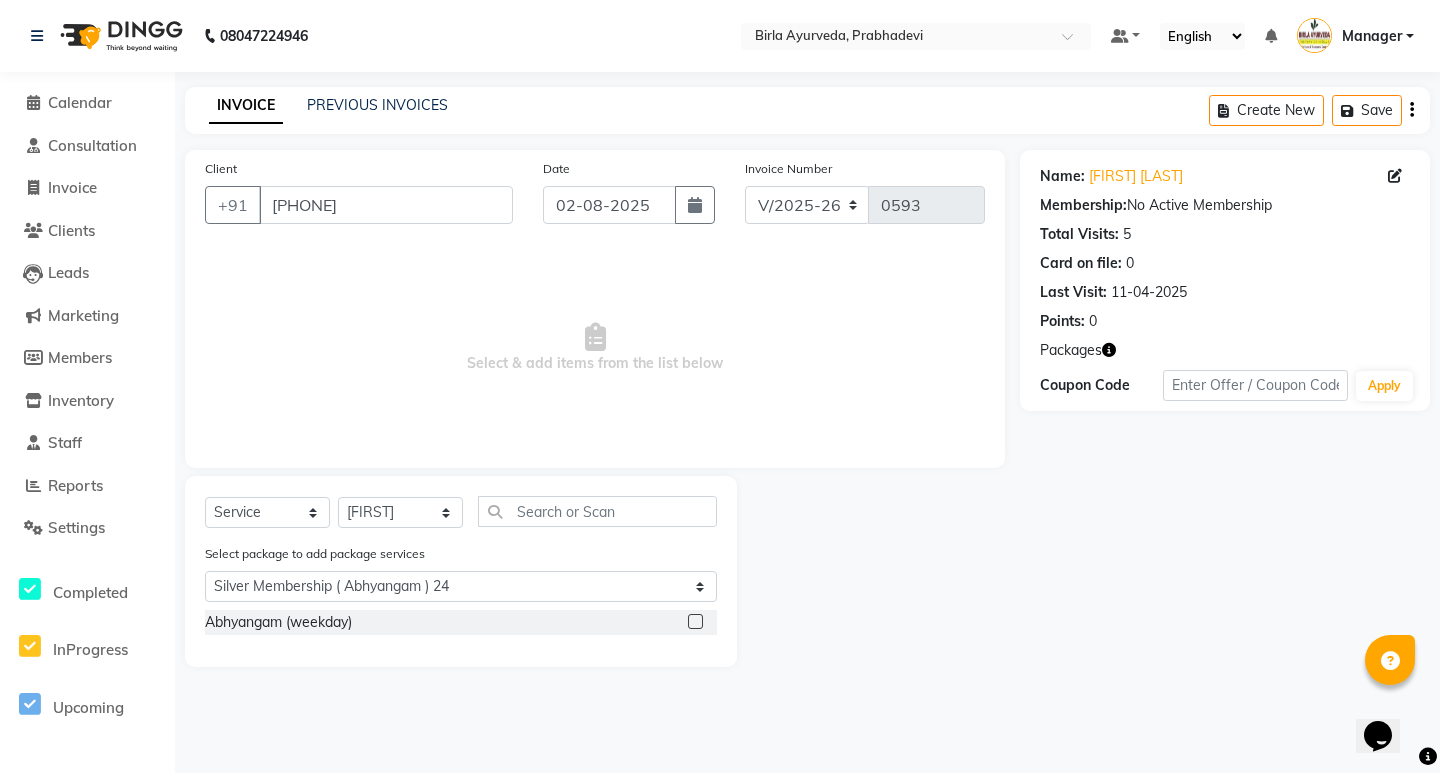 click 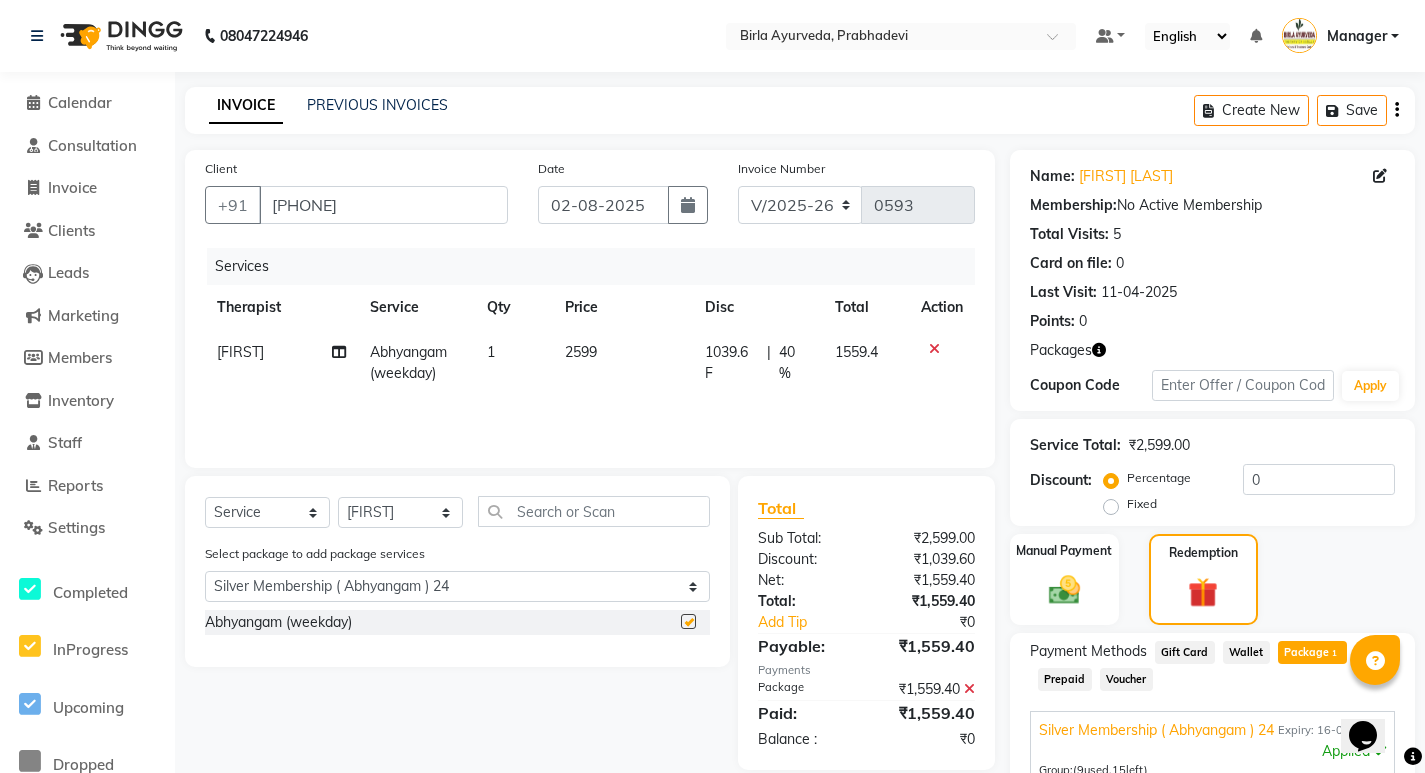 checkbox on "false" 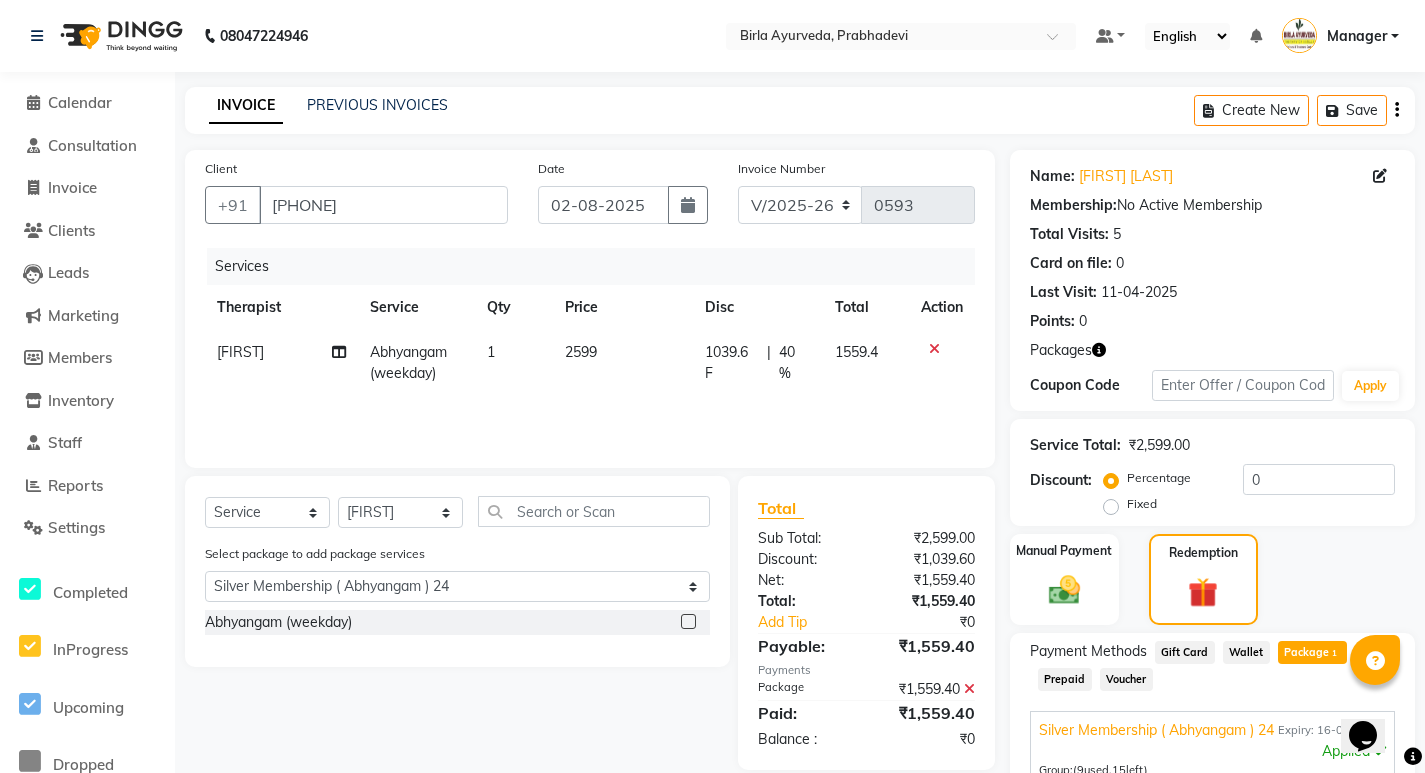 scroll, scrollTop: 240, scrollLeft: 0, axis: vertical 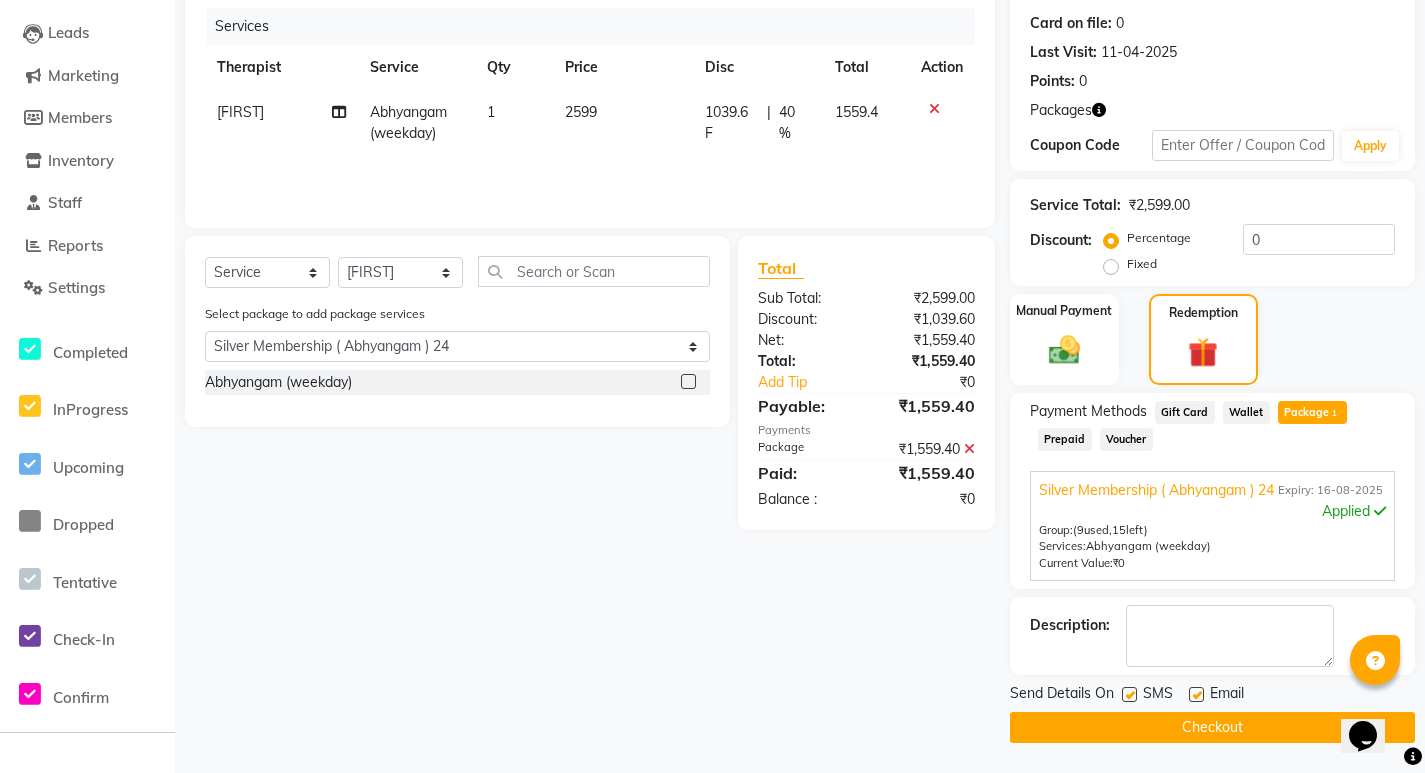 click on "Checkout" 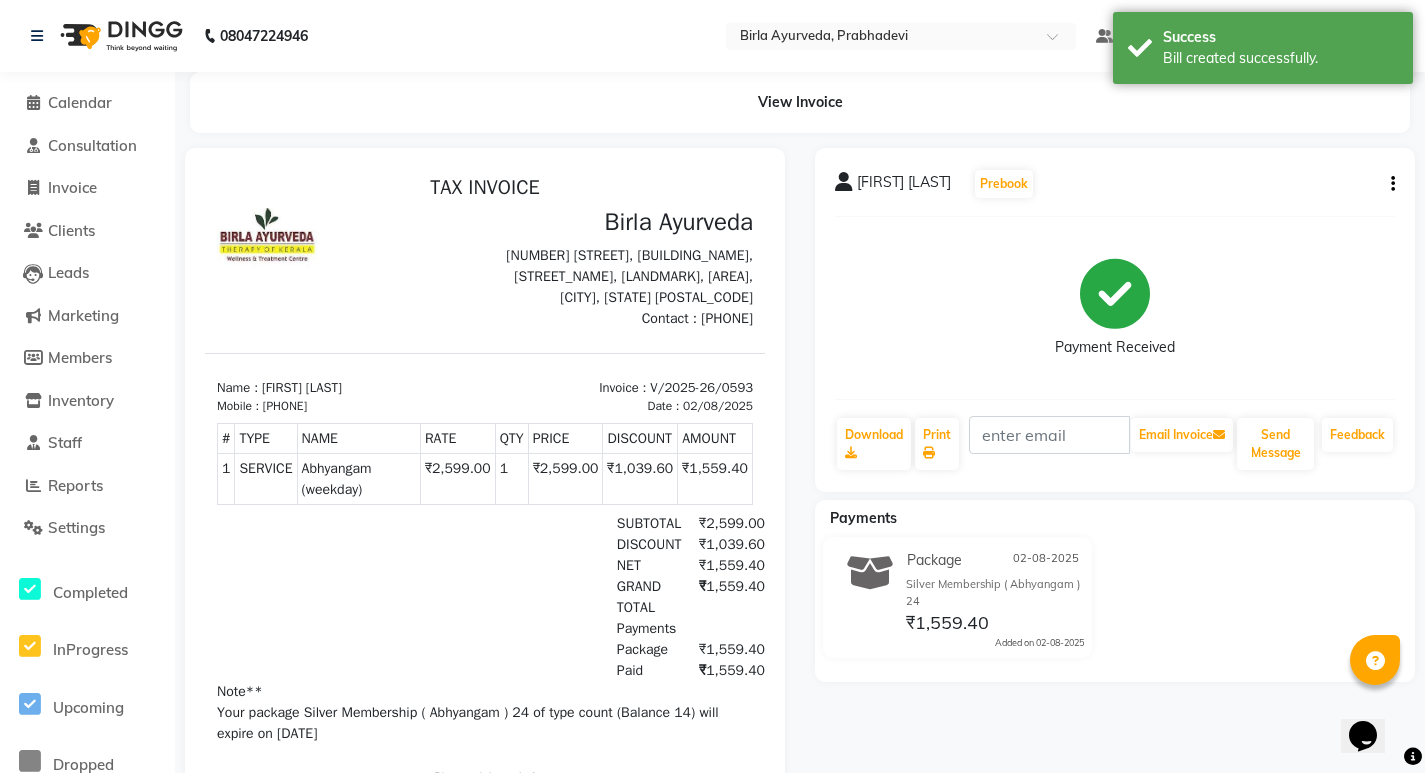 scroll, scrollTop: 0, scrollLeft: 0, axis: both 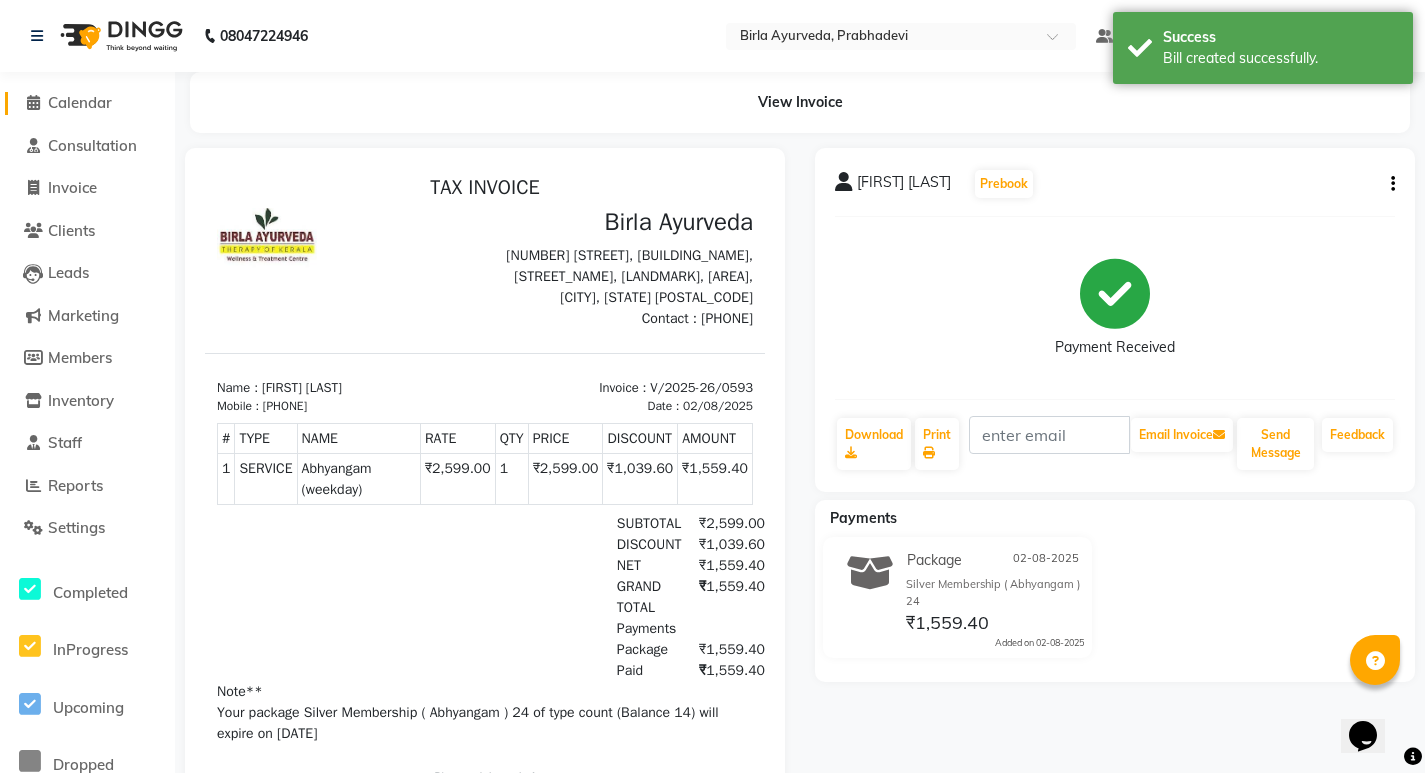 click on "Calendar" 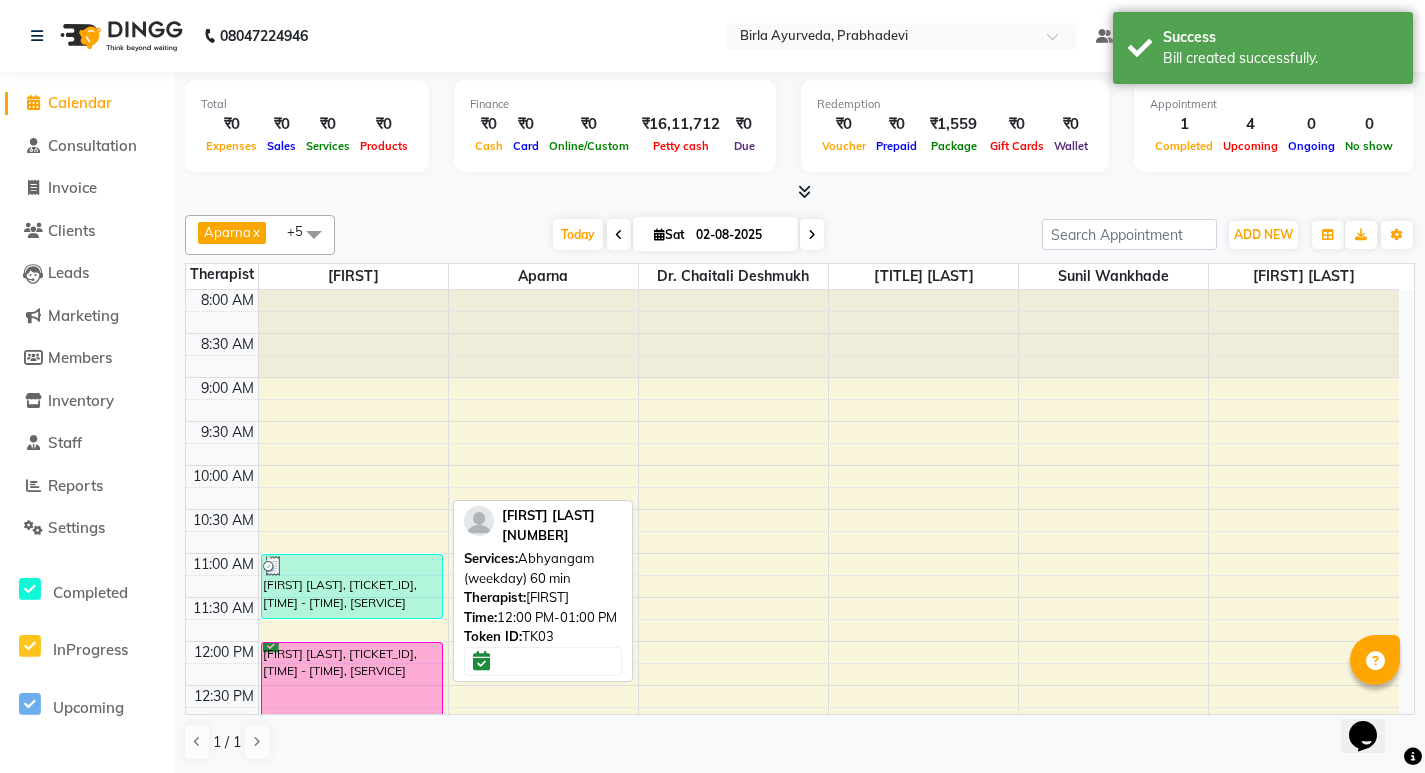 click on "[FIRST] [LAST], [TICKET_ID], [TIME] - [TIME], [SERVICE]" at bounding box center [352, 685] 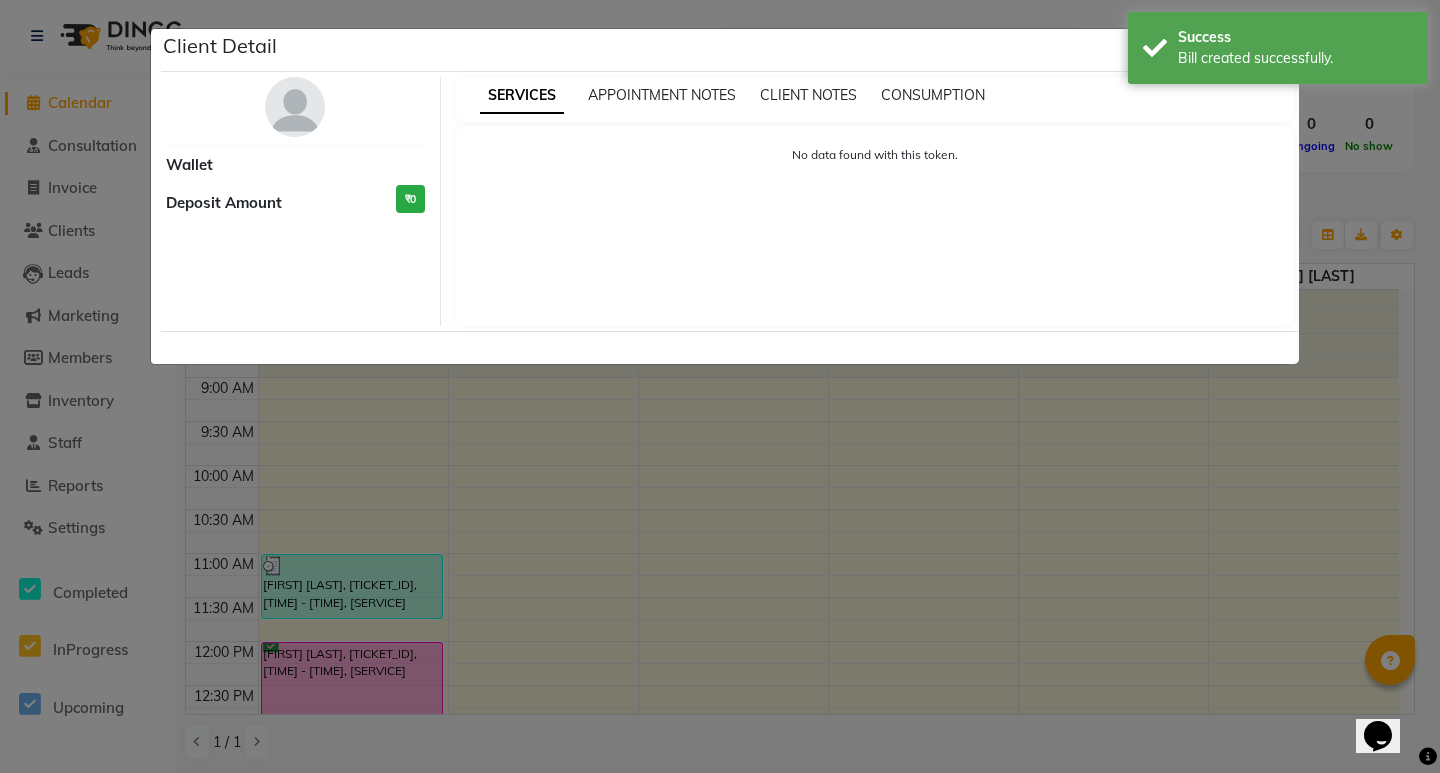 select on "6" 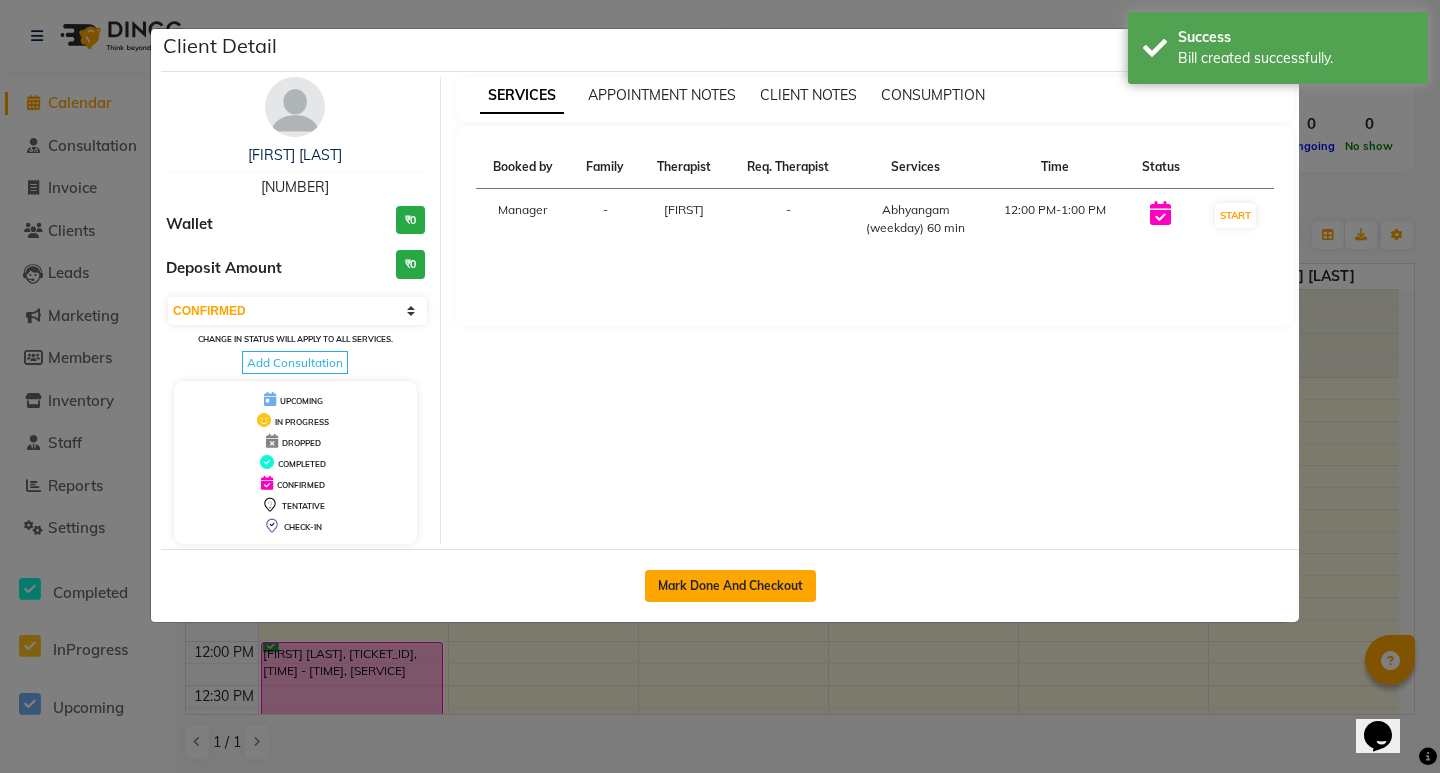 click on "Mark Done And Checkout" 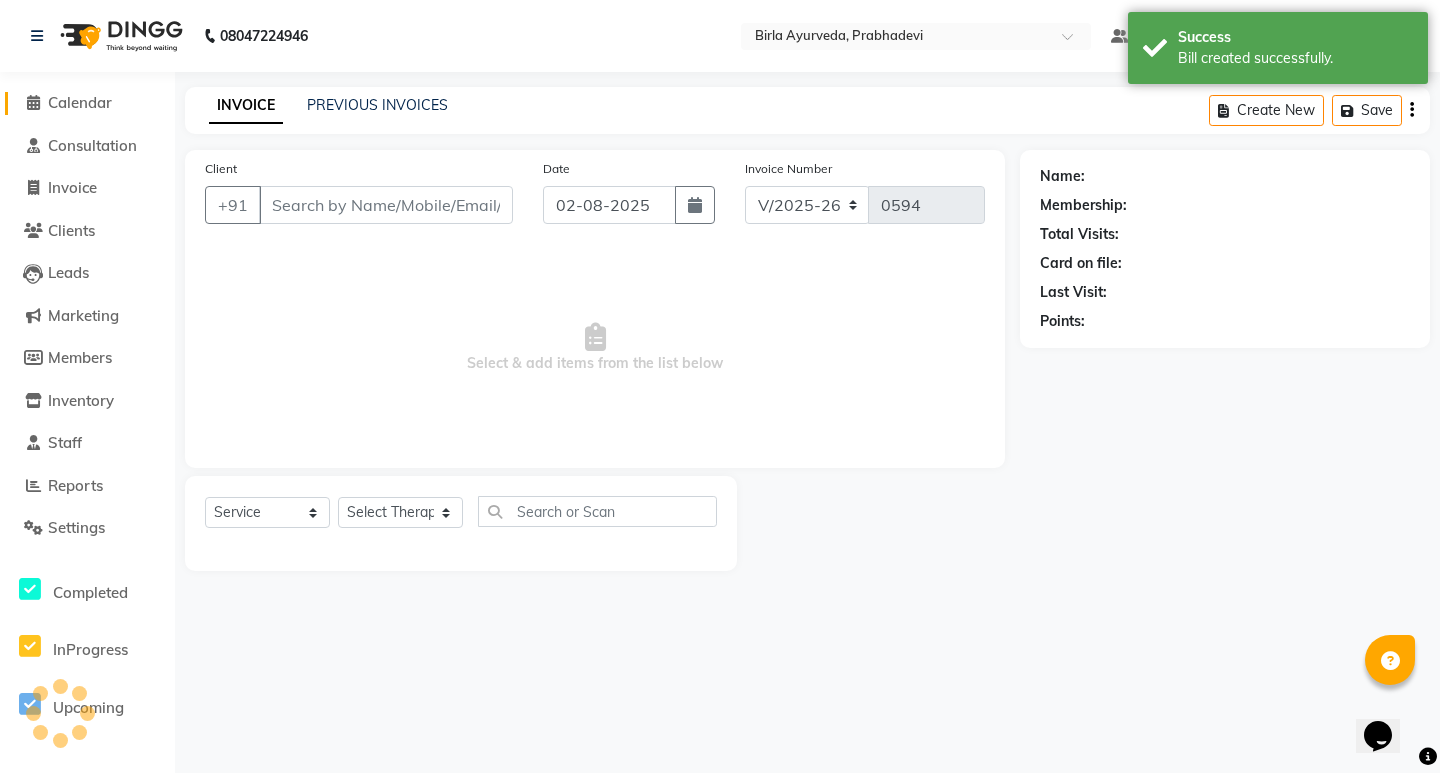 type on "[NUMBER]" 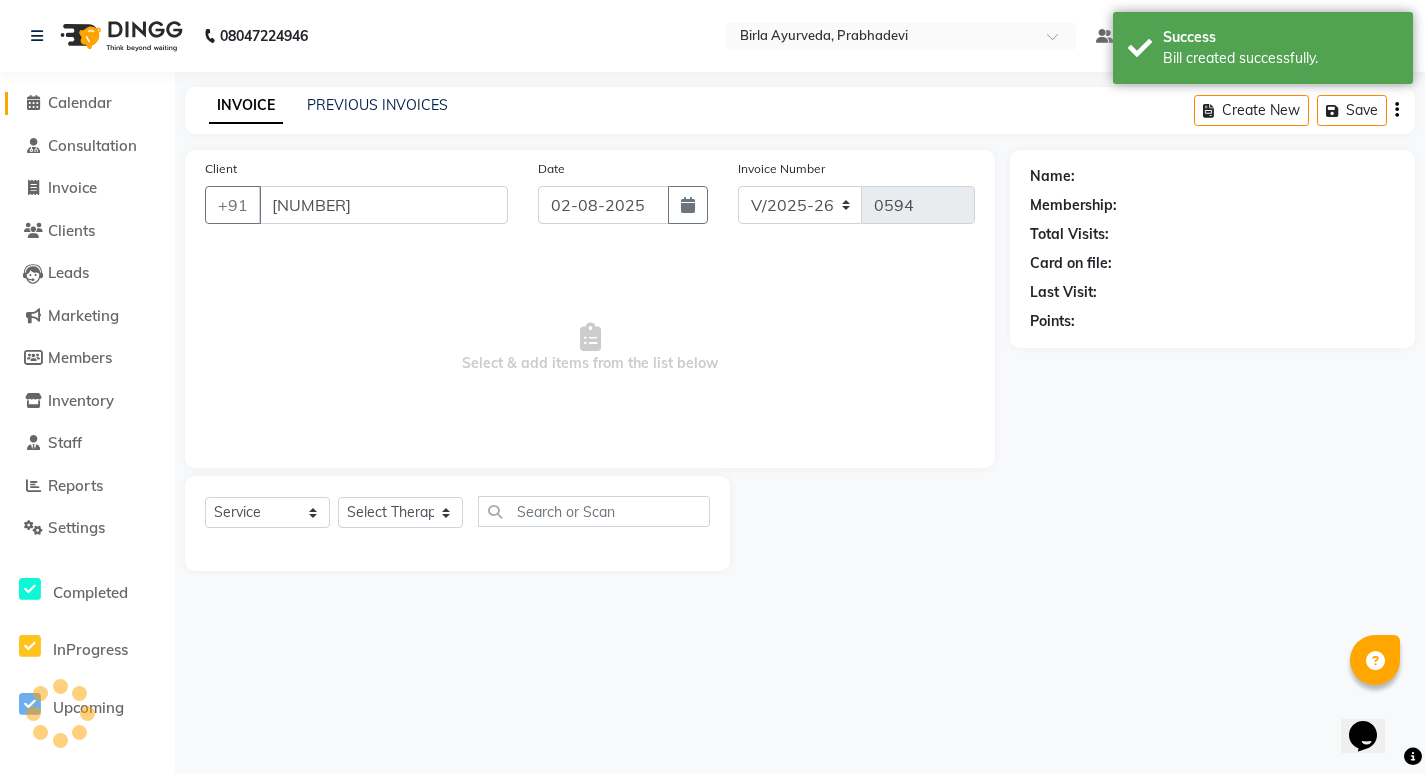 select on "53448" 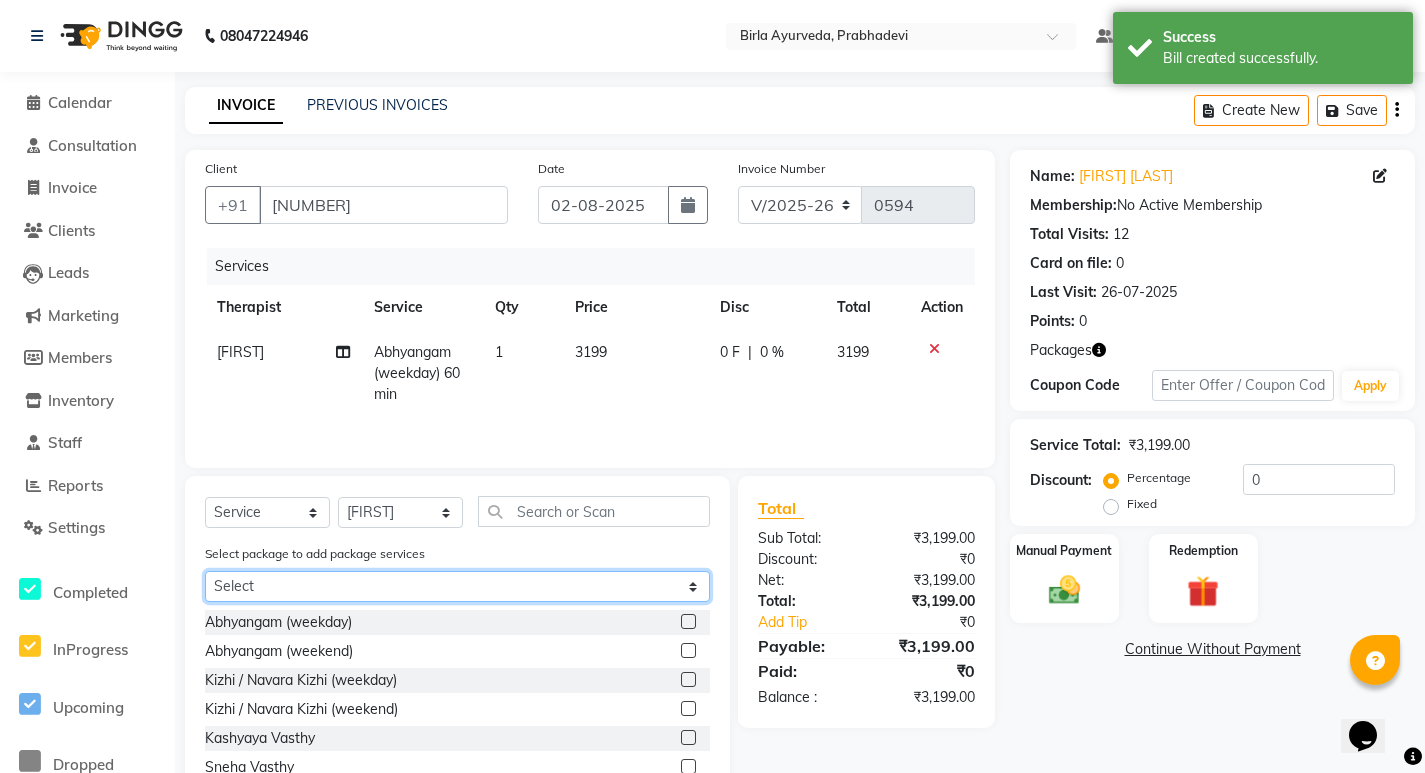 click on "Select Abhaygam" 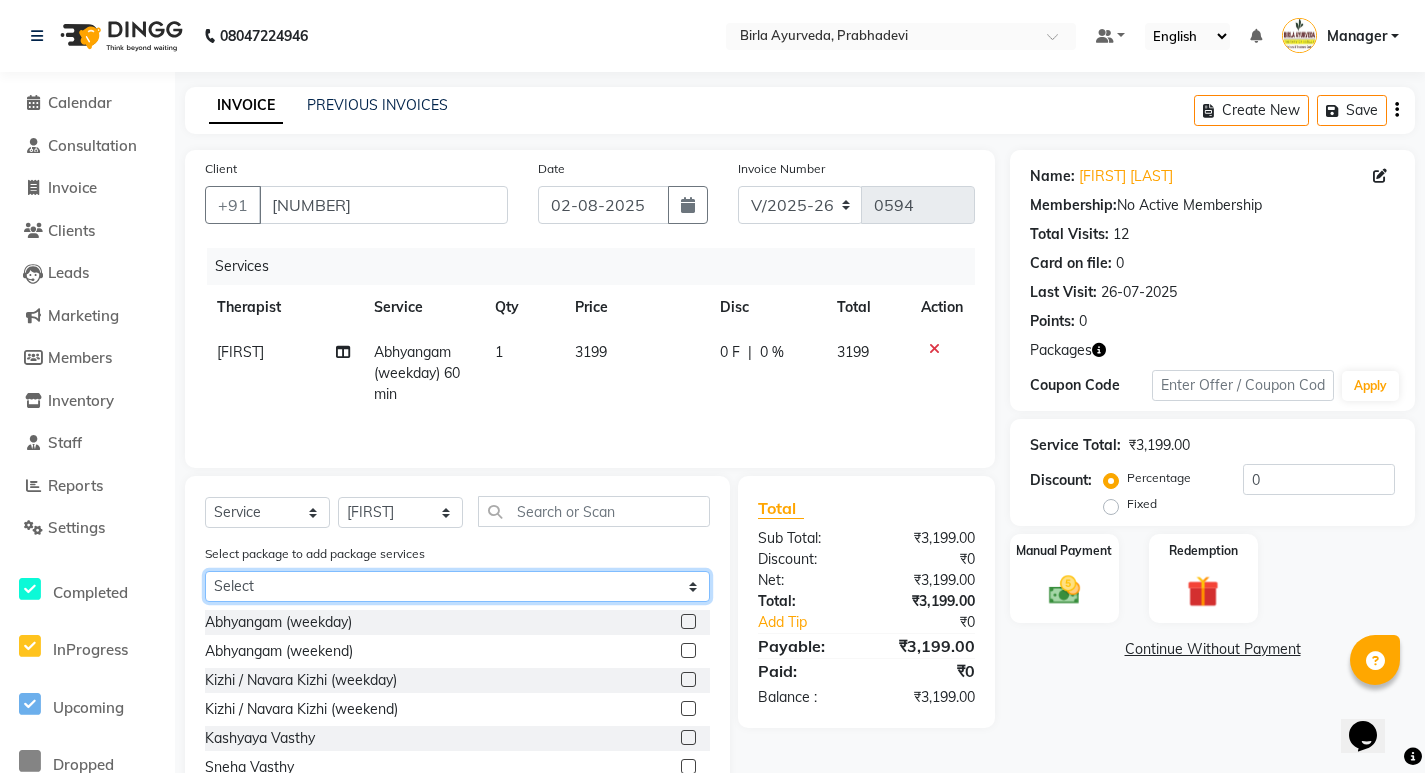select on "1: Object" 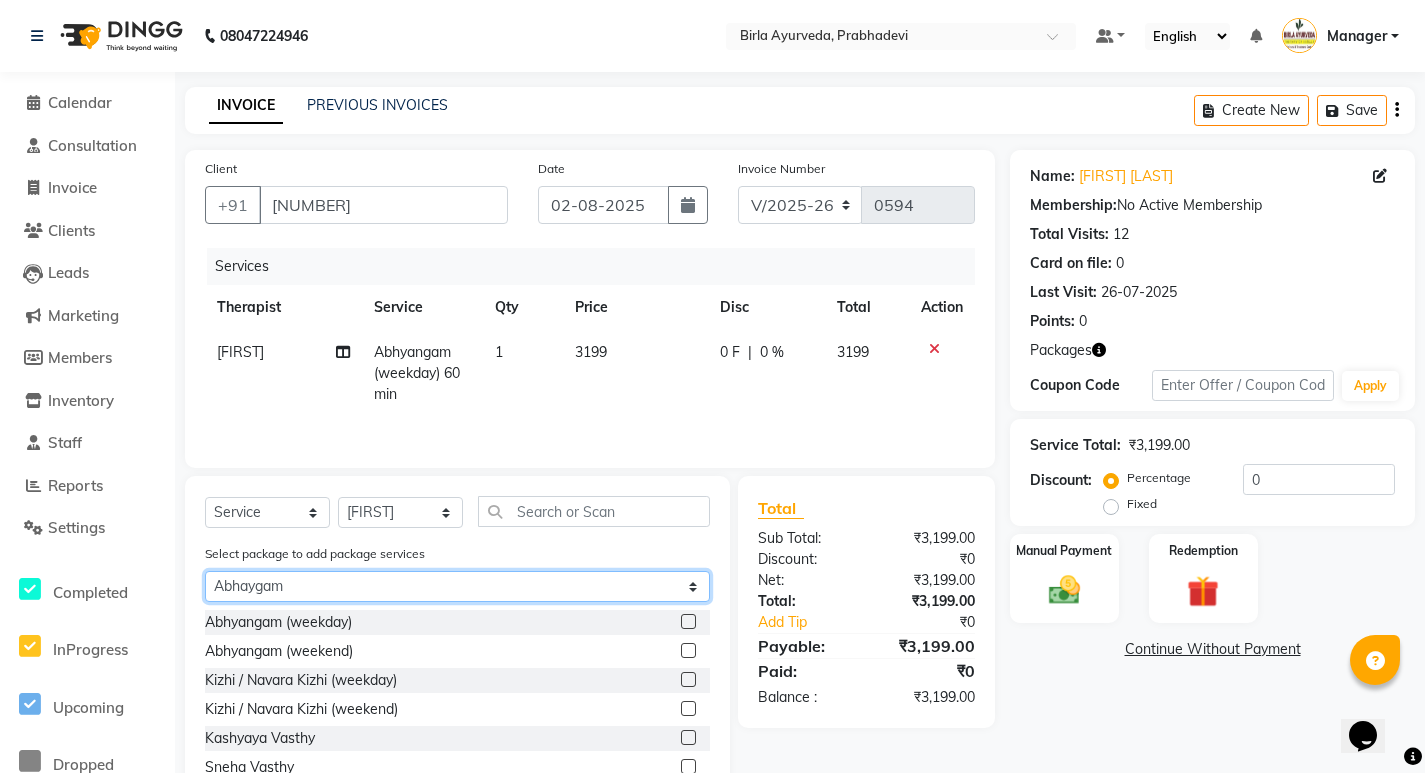 click on "Select Abhaygam" 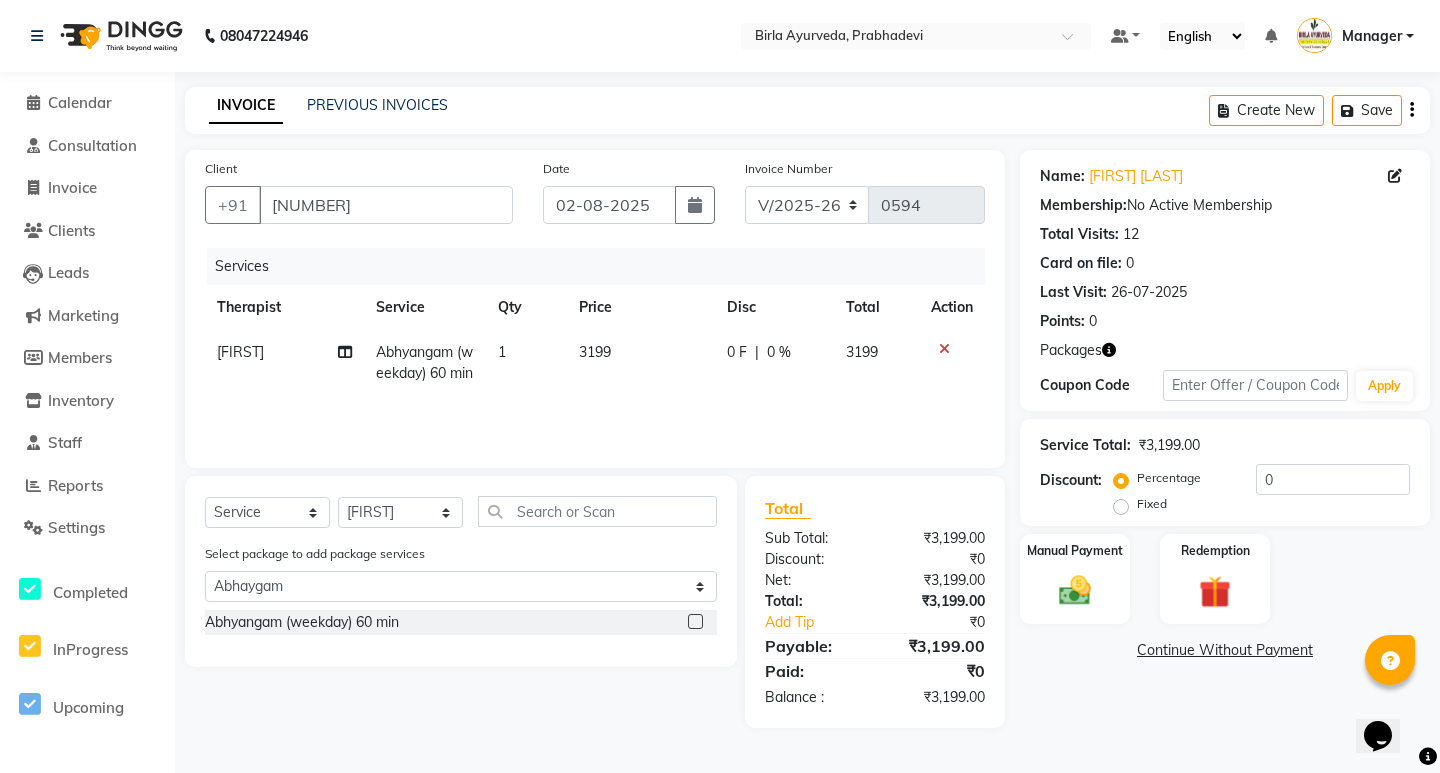 click 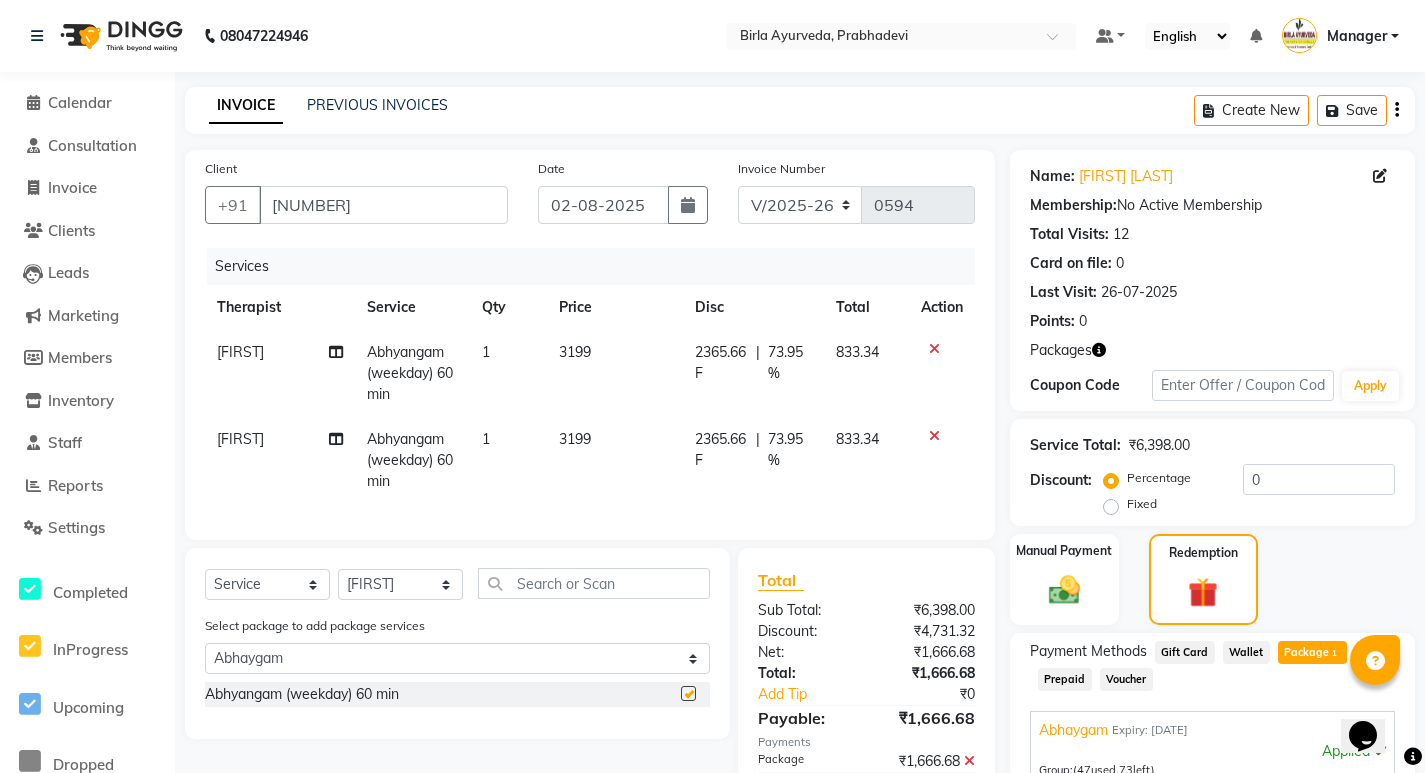 checkbox on "false" 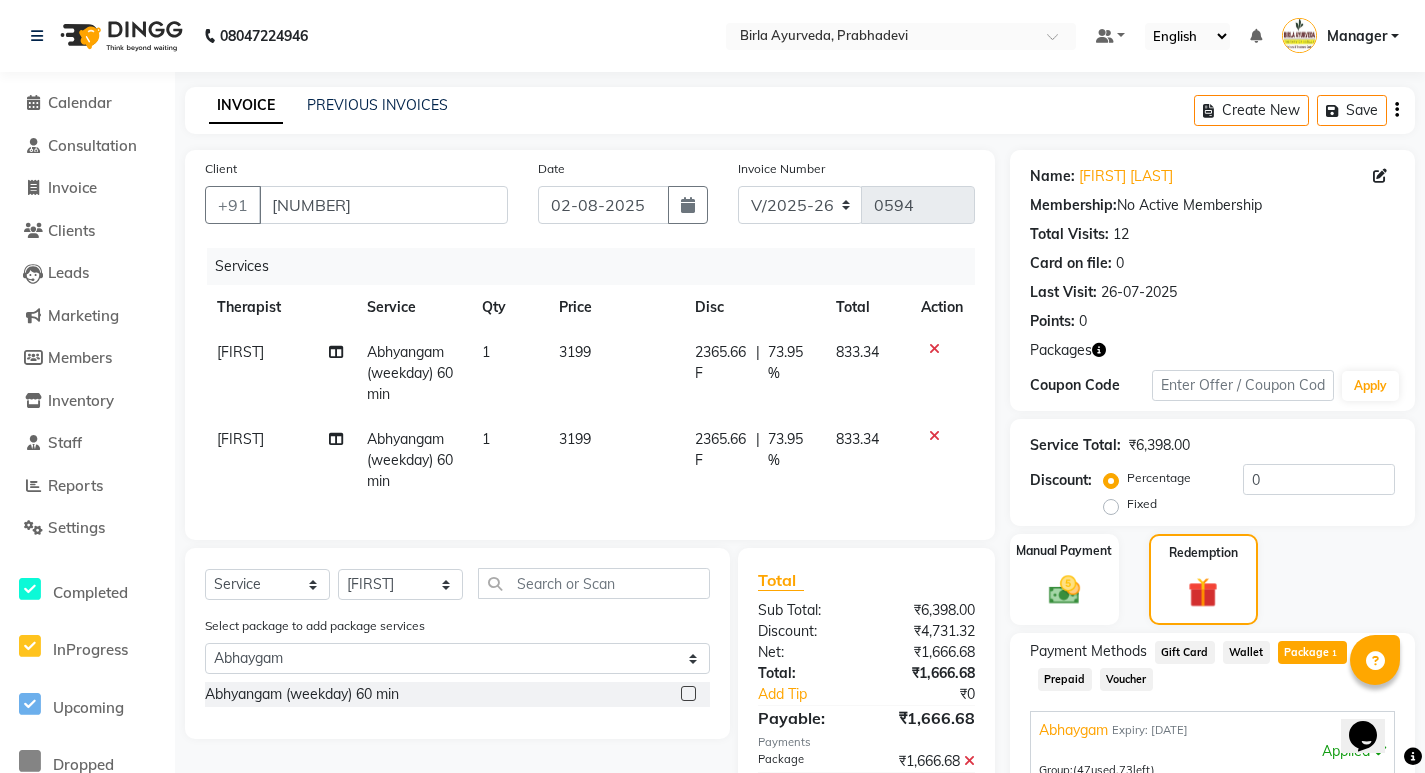 click 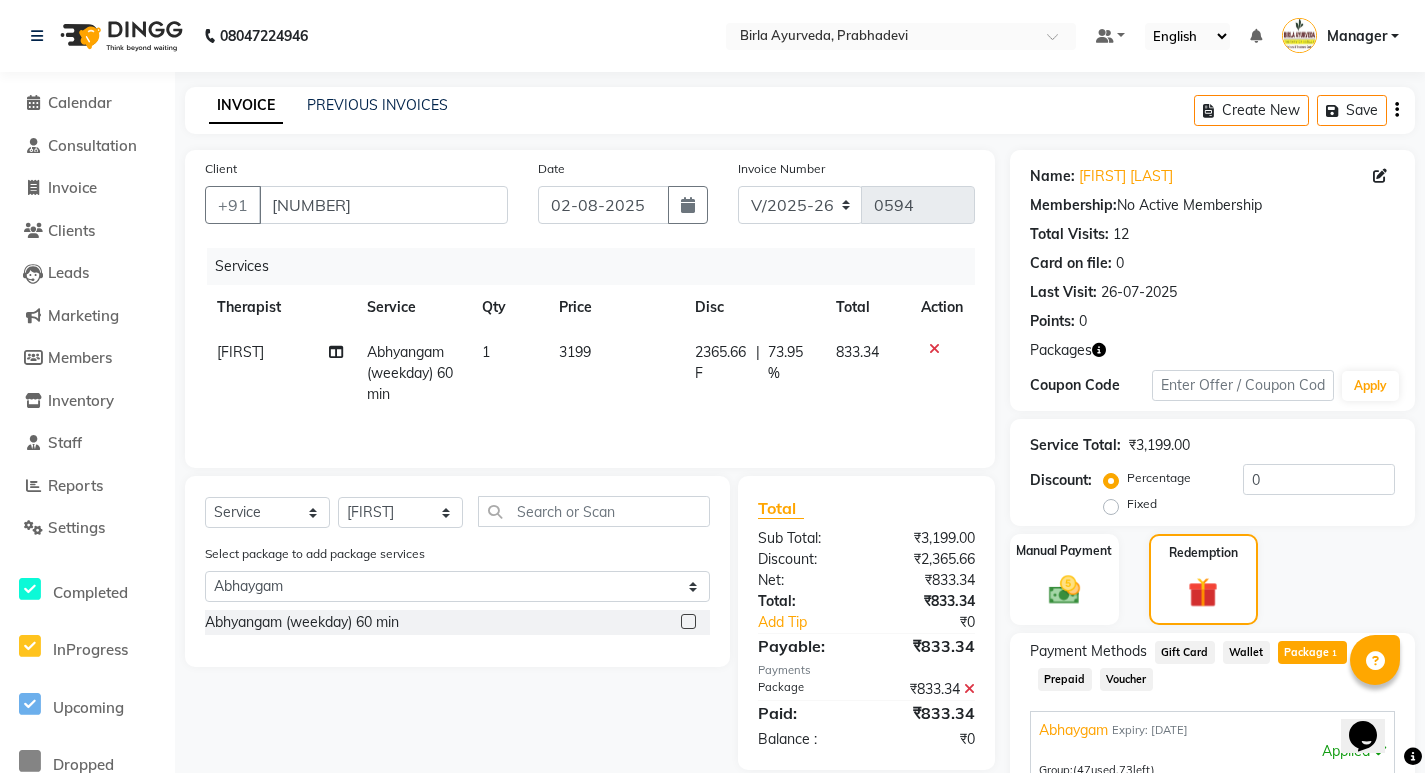 scroll, scrollTop: 240, scrollLeft: 0, axis: vertical 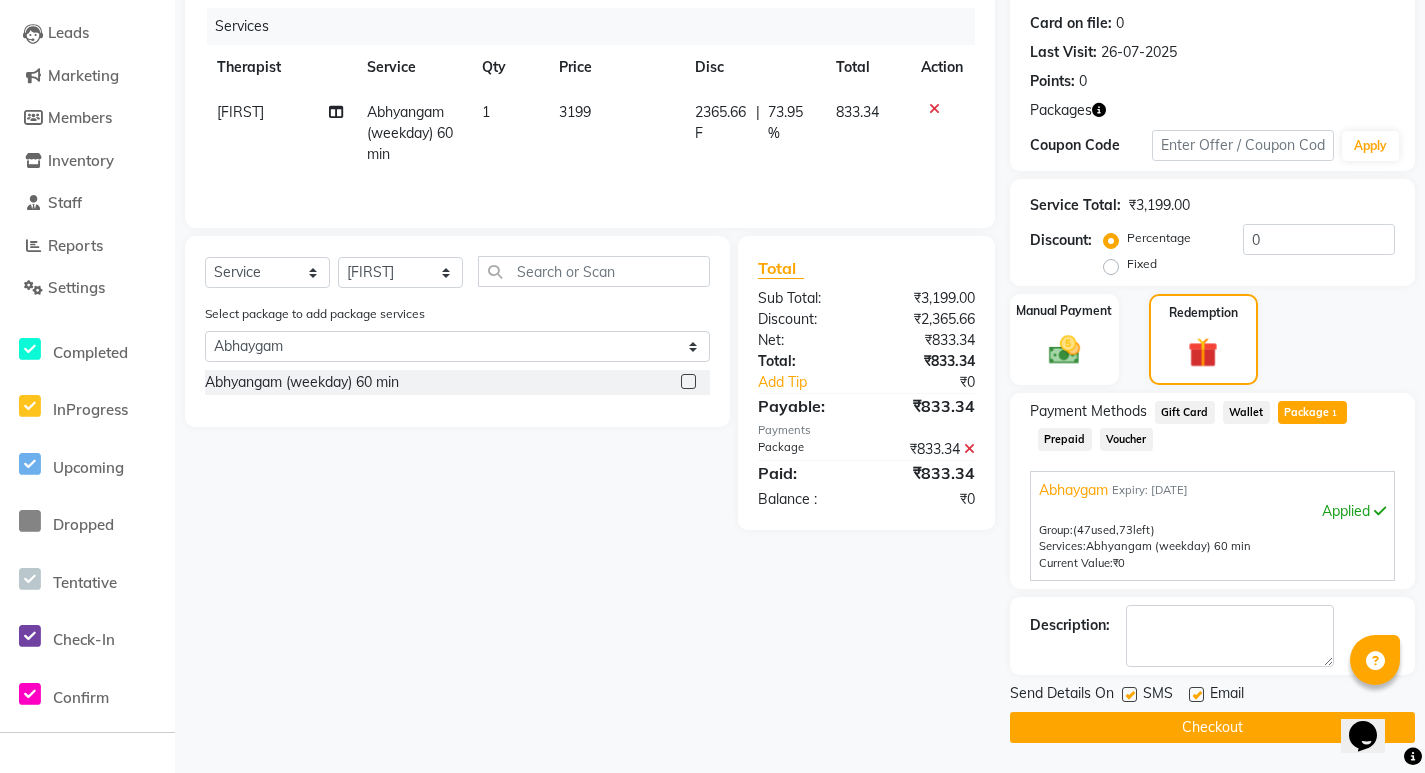 click on "Checkout" 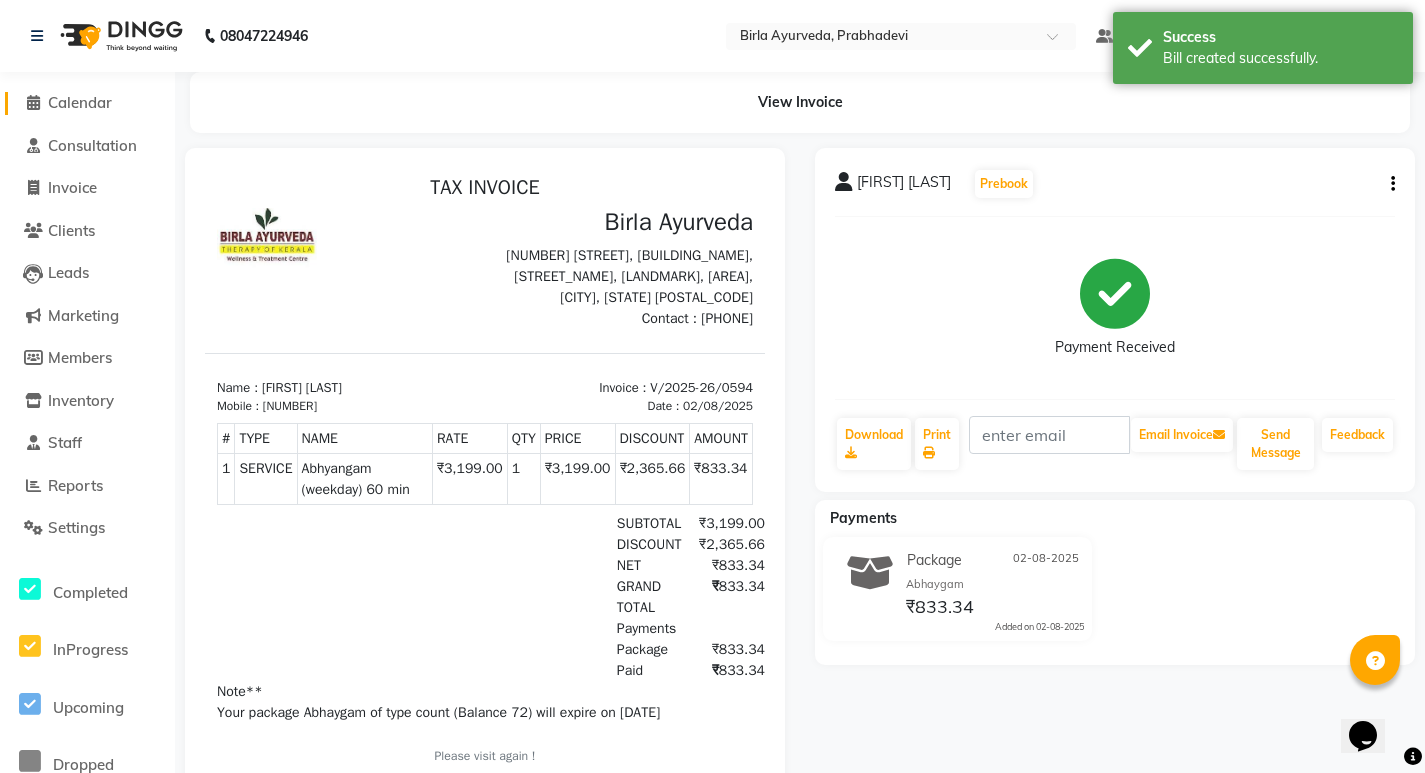 scroll, scrollTop: 0, scrollLeft: 0, axis: both 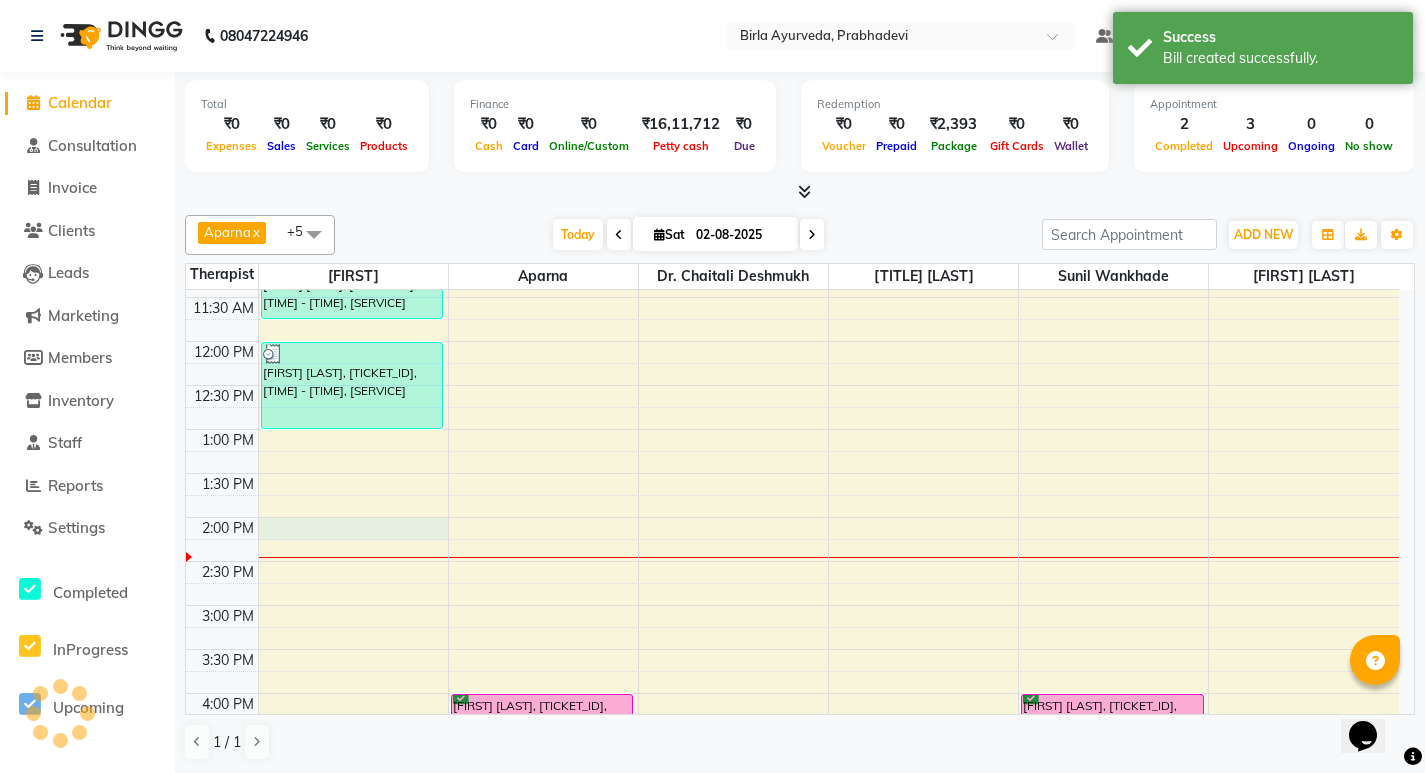 click on "[TIME] [TIME] [TIME] [TIME] [TIME] [TIME] [TIME] [TIME] [TIME] [TIME] [TIME] [TIME] [TIME] [TIME] [TIME] [TIME] [TIME] [TIME] [TIME] [TIME] [TIME] [TIME] [TIME] [TIME]     [FIRST] [LAST], [TICKET_ID], [TIME] - [TIME], [SERVICE]     [FIRST] [LAST], [TICKET_ID], [TIME] - [TIME], [SERVICE]     [FIRST] [LAST], [TICKET_ID], [TIME] - [TIME], [SERVICE]     [FIRST] [LAST], [TICKET_ID], [TIME] - [TIME], [SERVICE]     [FIRST] [LAST], [TICKET_ID], [TIME] - [TIME], [SERVICE]" at bounding box center [792, 517] 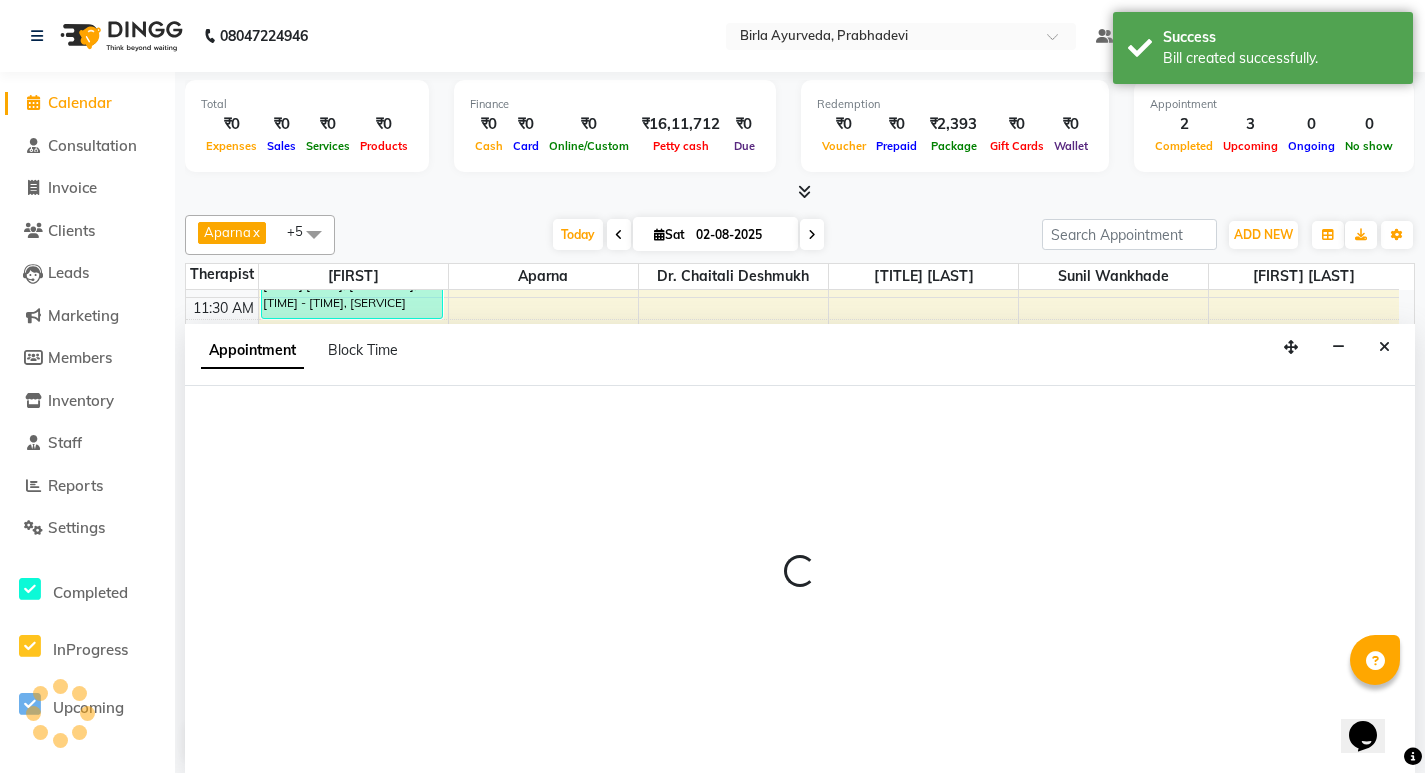 scroll, scrollTop: 1, scrollLeft: 0, axis: vertical 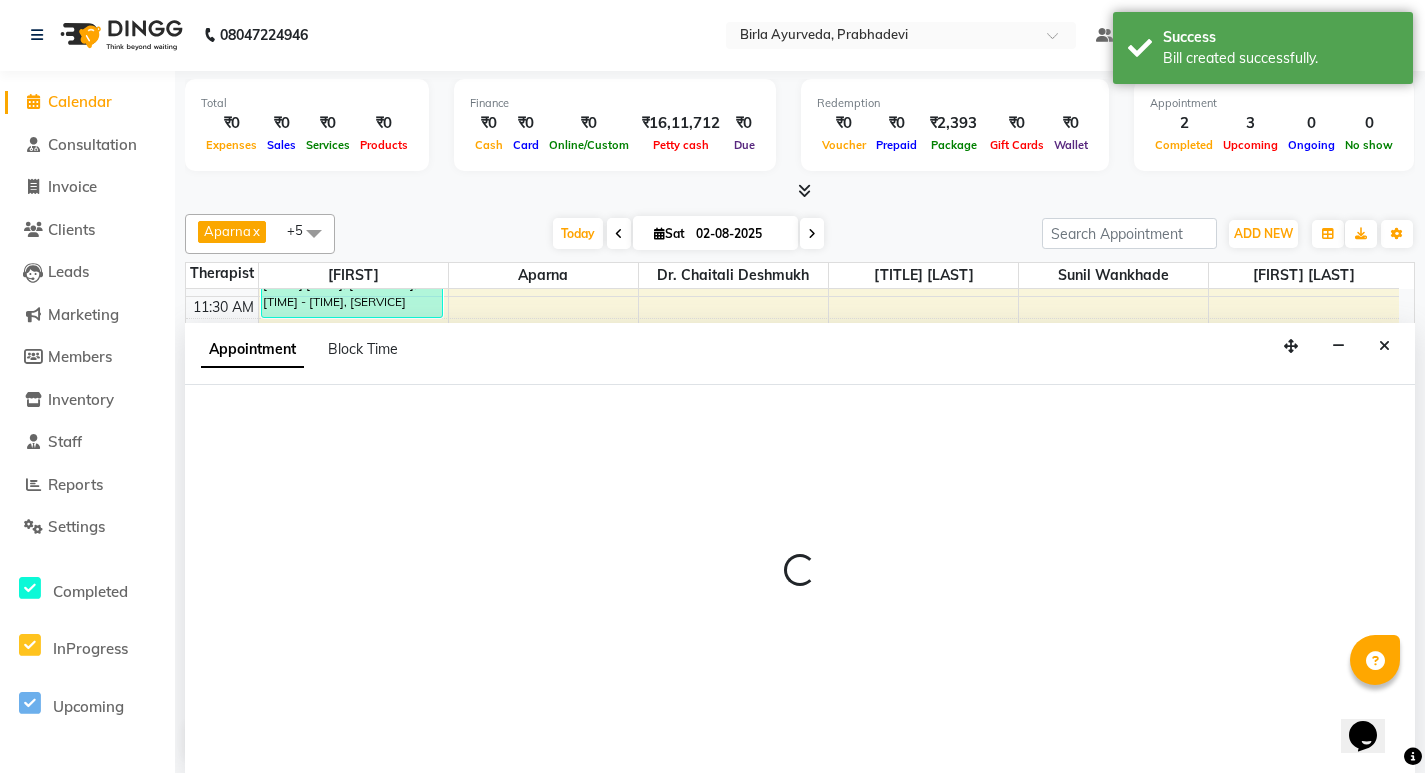 select on "53448" 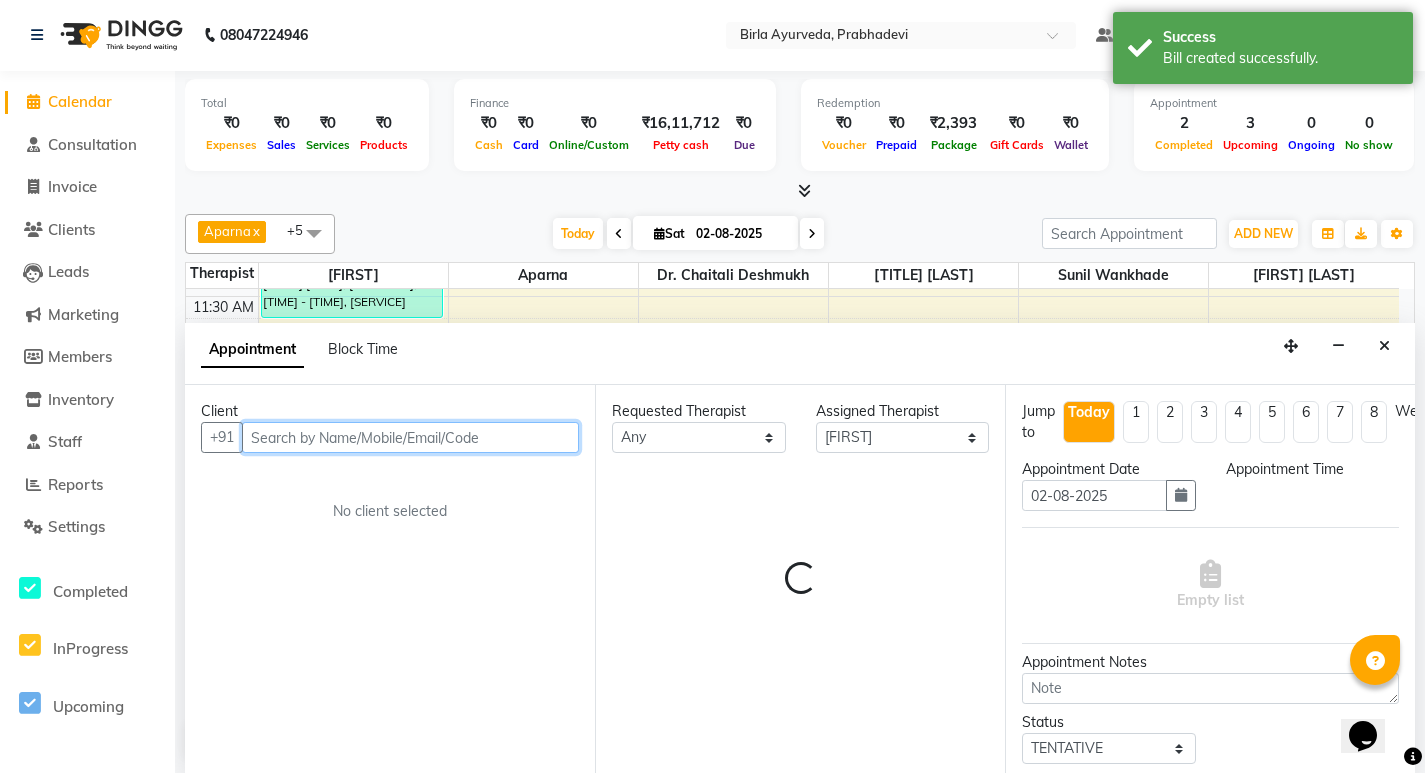 select on "840" 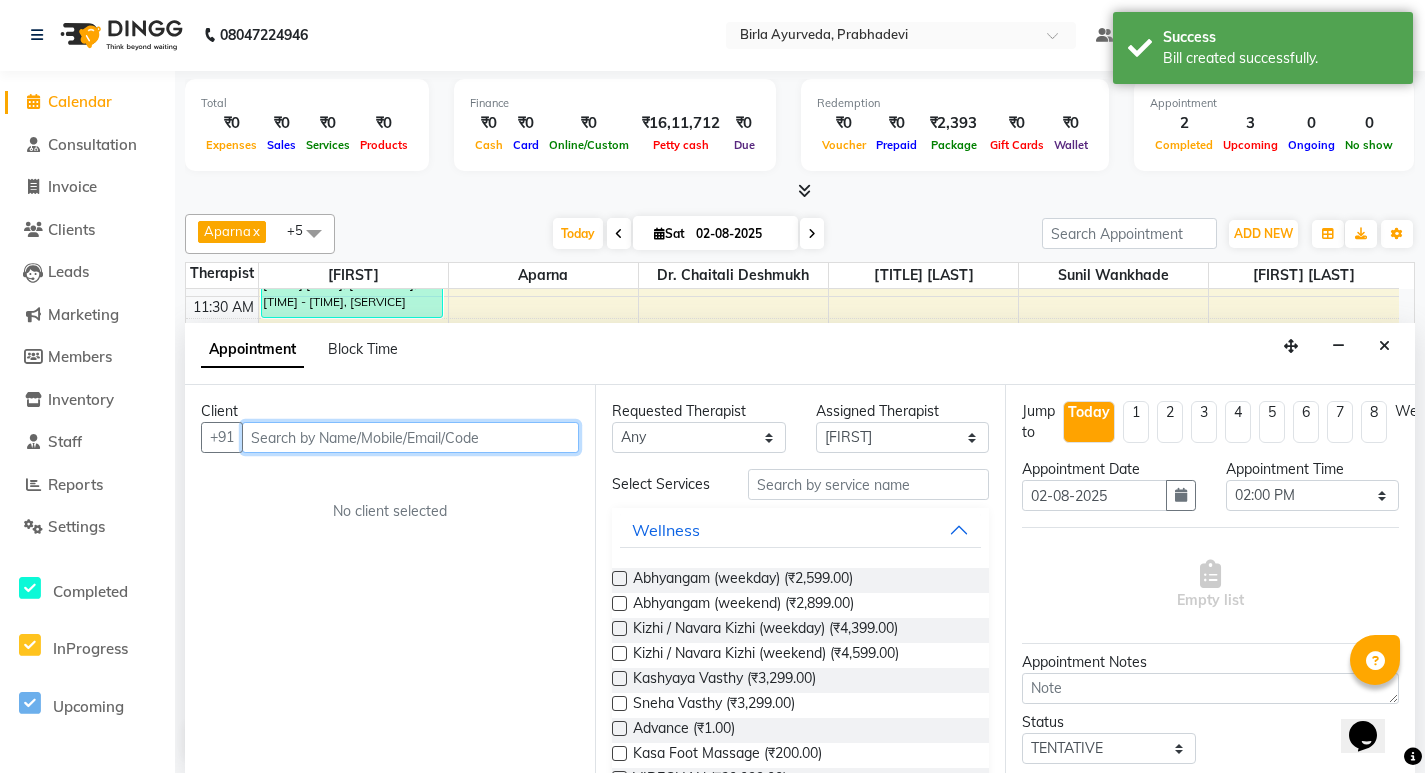 click at bounding box center [410, 437] 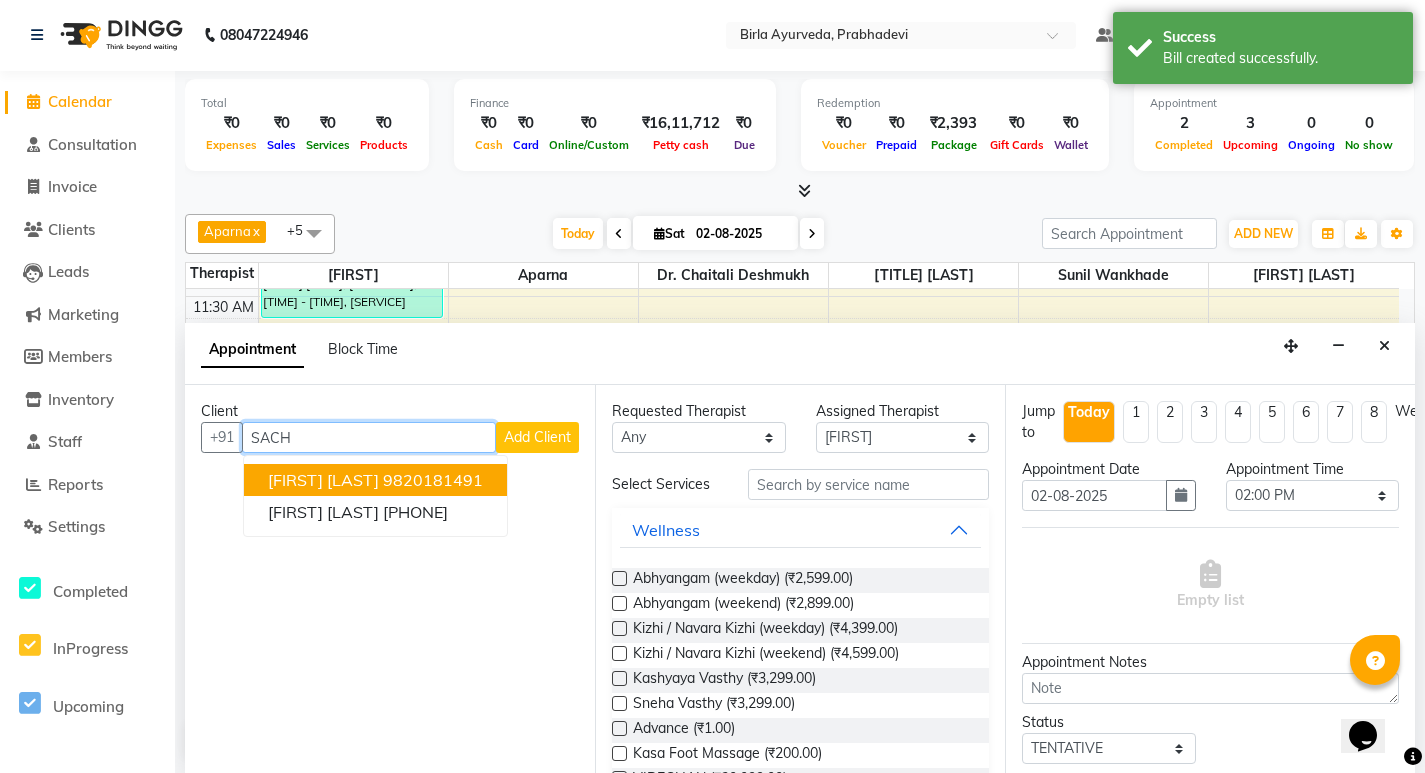 click on "[FIRST] [LAST]" at bounding box center [323, 480] 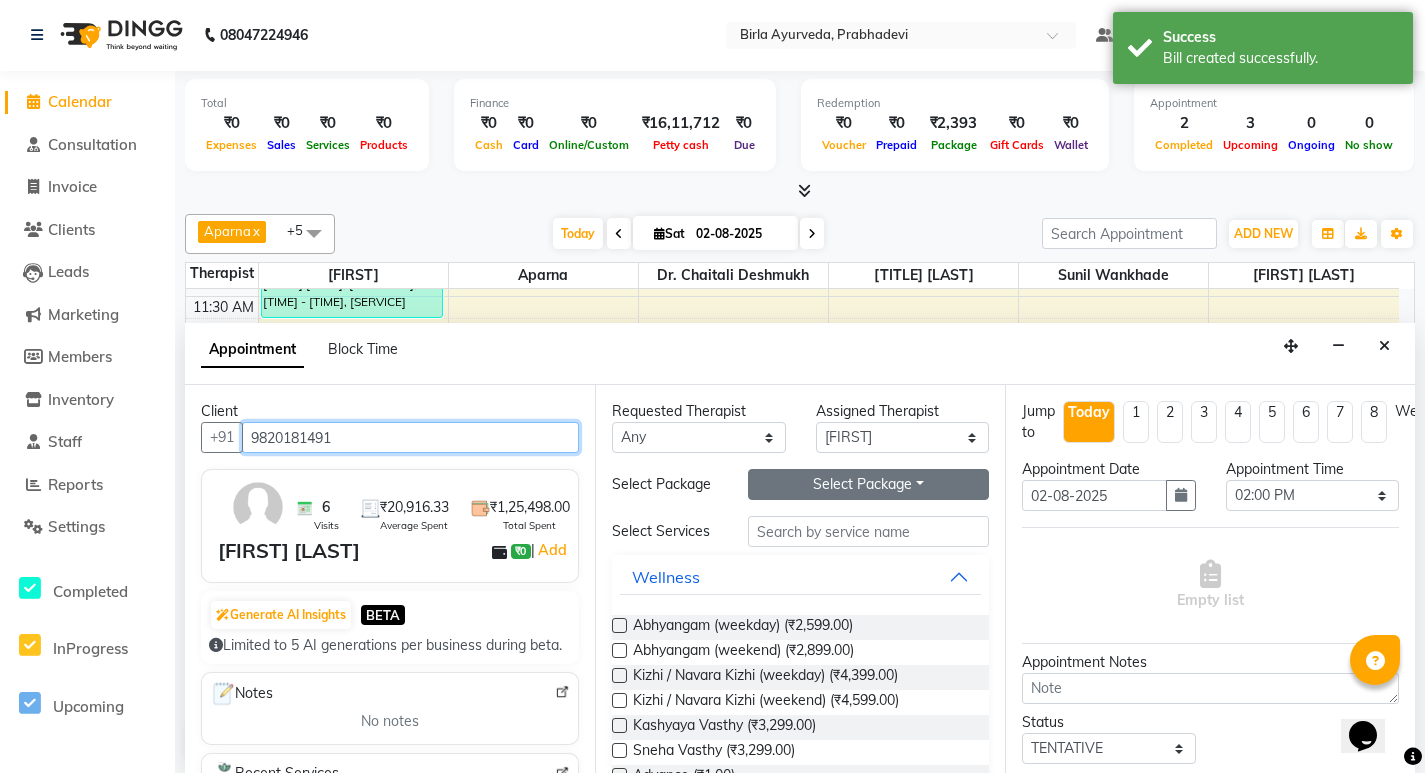 type on "9820181491" 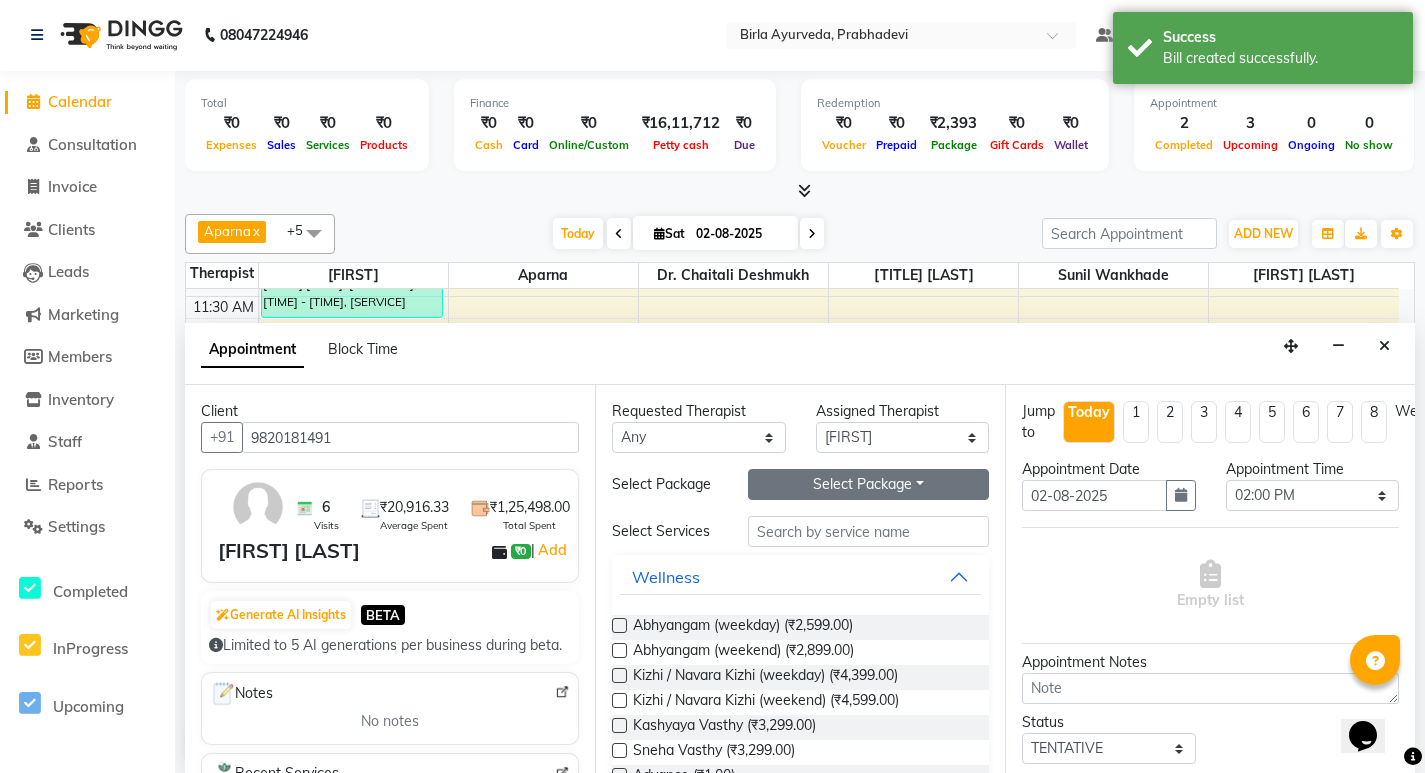 click on "Select Package  Toggle Dropdown" at bounding box center [868, 484] 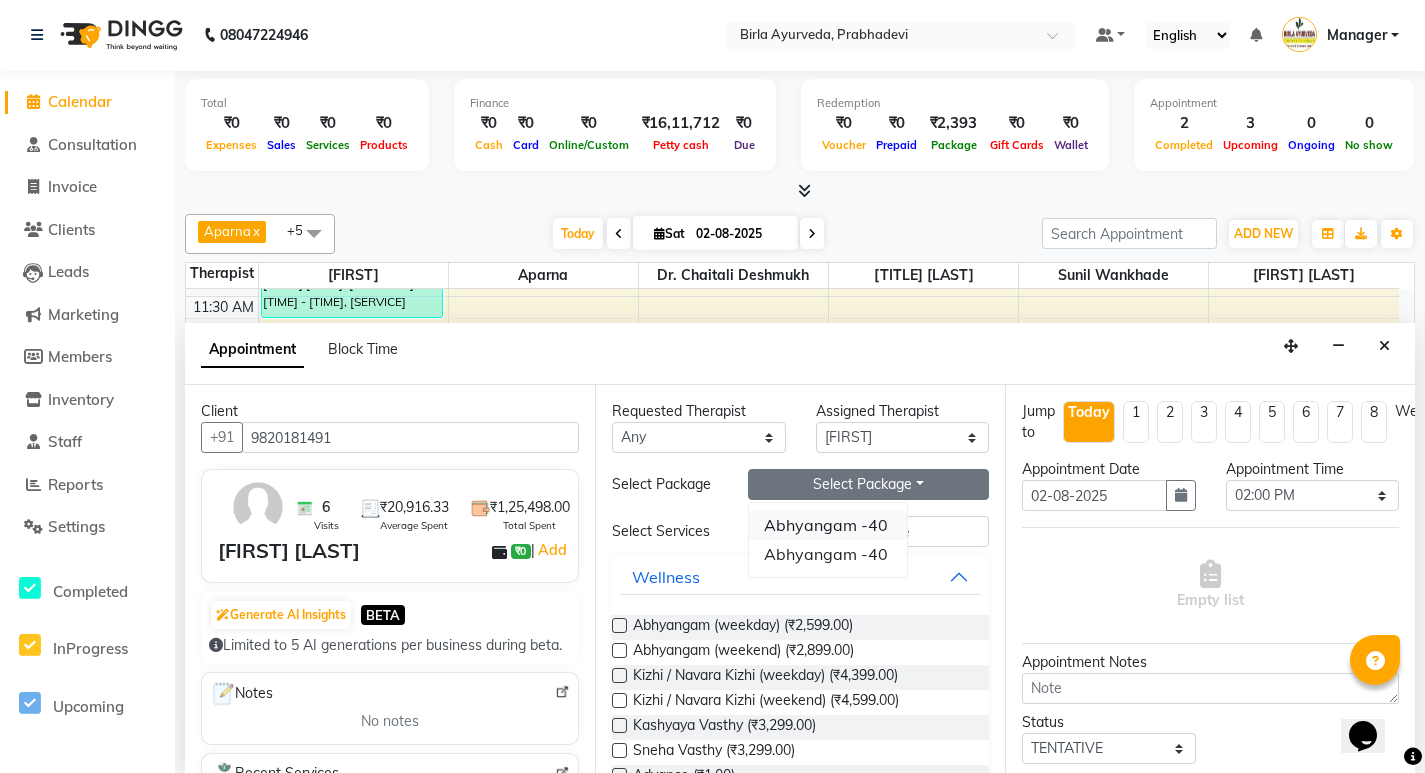 click on "Abhyangam -40" at bounding box center [828, 525] 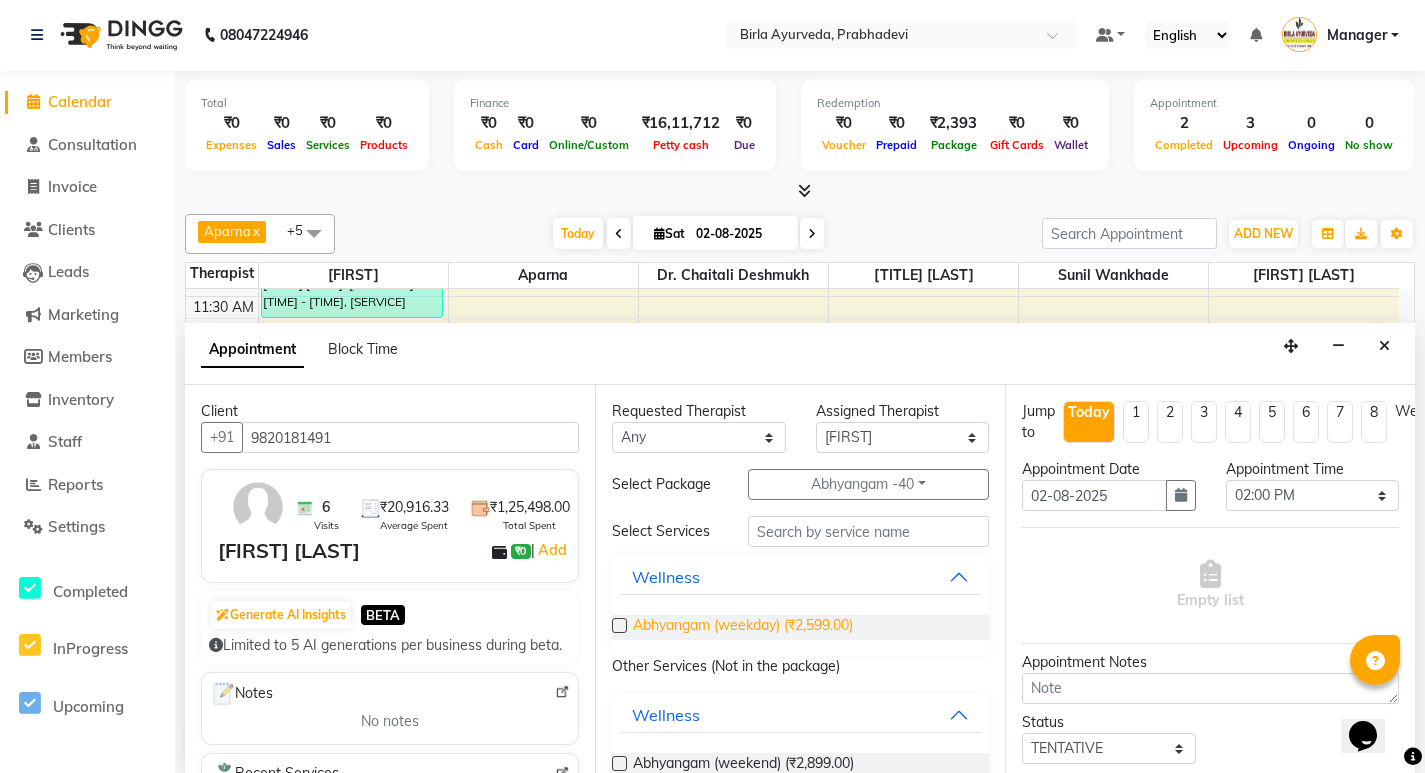click on "Abhyangam  (weekday) (₹2,599.00)" at bounding box center (743, 627) 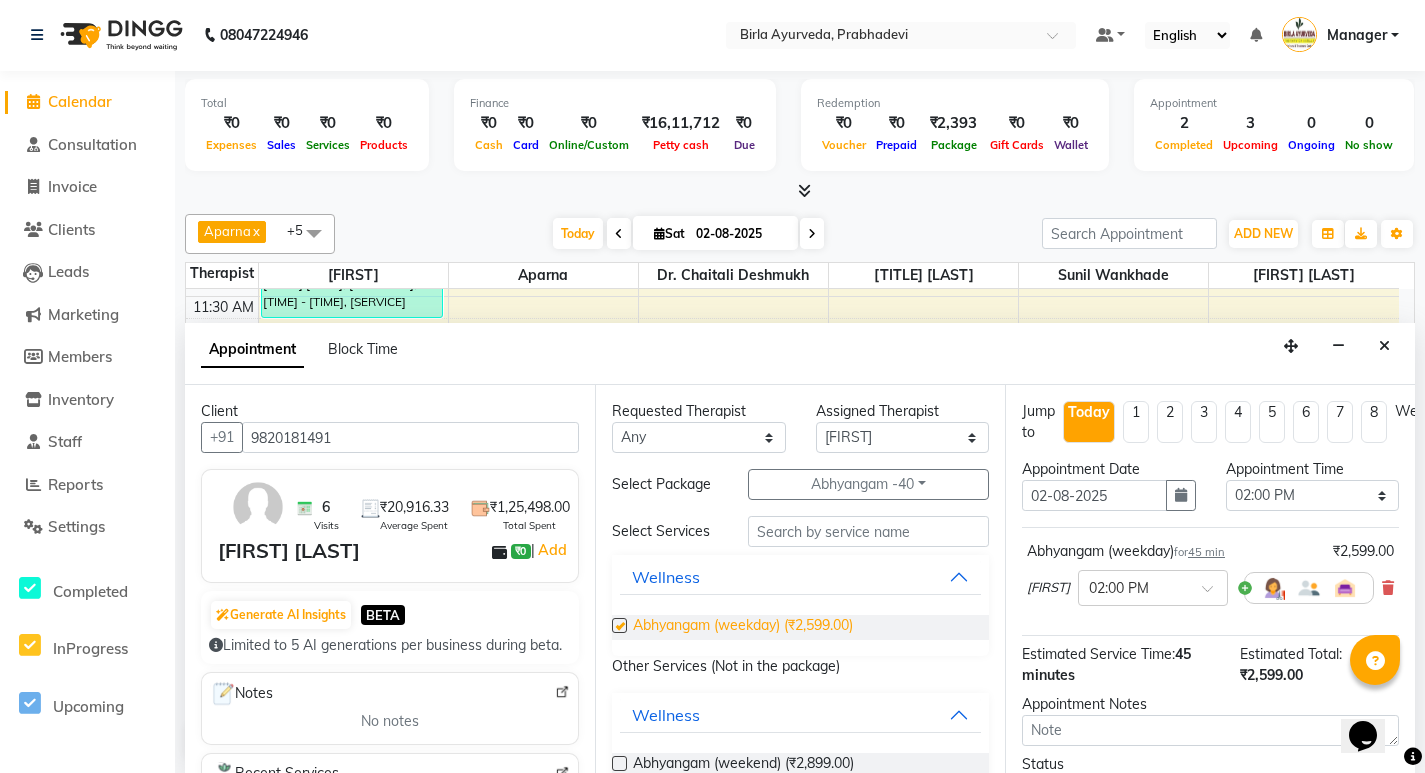 checkbox on "false" 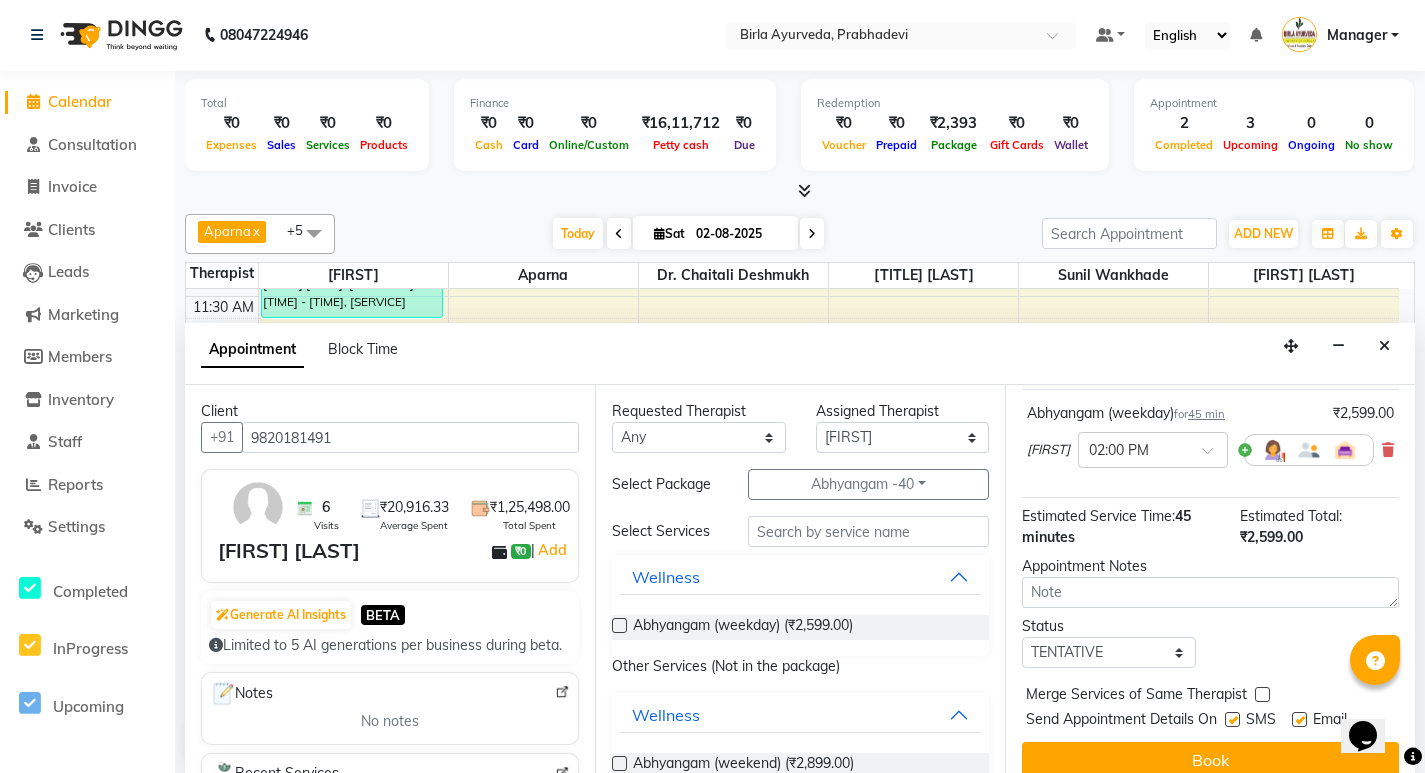 scroll, scrollTop: 174, scrollLeft: 0, axis: vertical 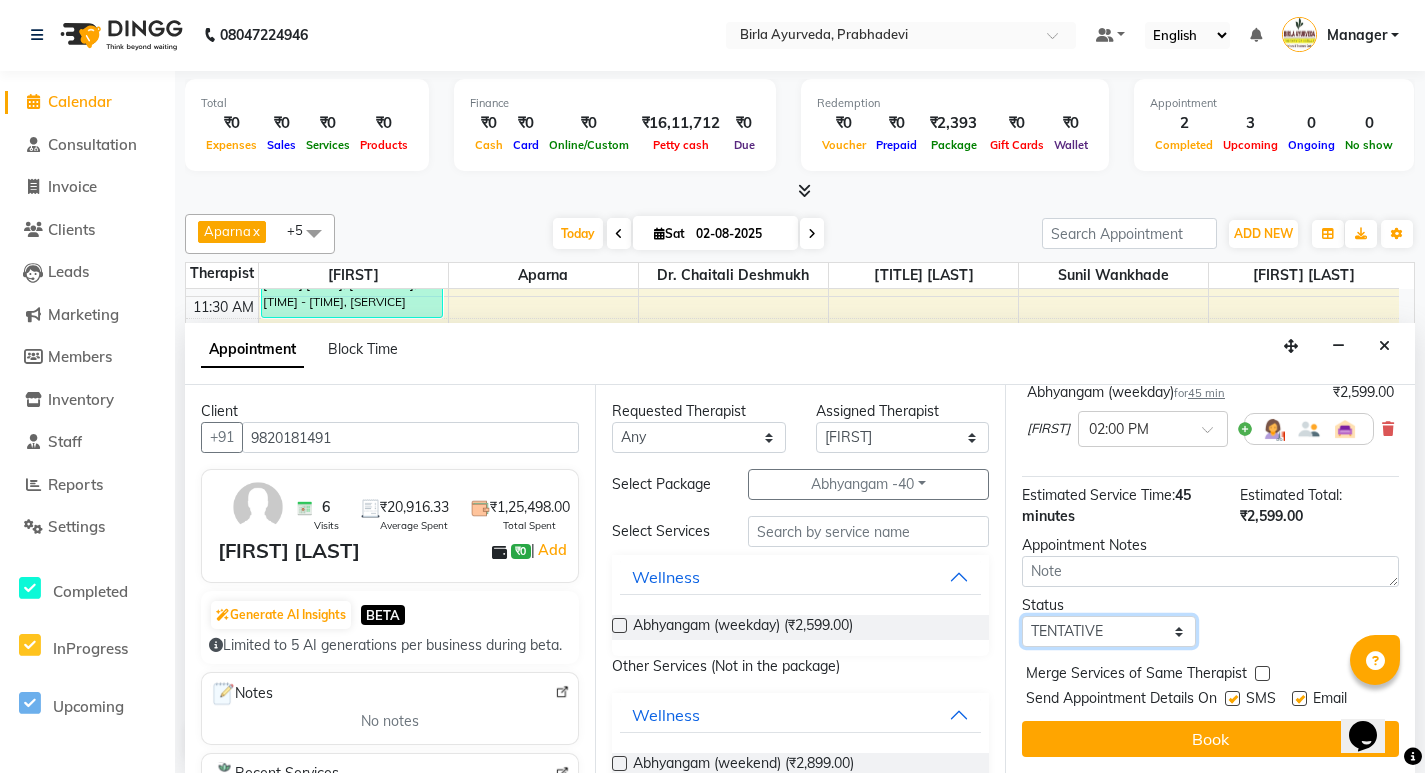 click on "Select TENTATIVE CONFIRM CHECK-IN UPCOMING" at bounding box center (1109, 631) 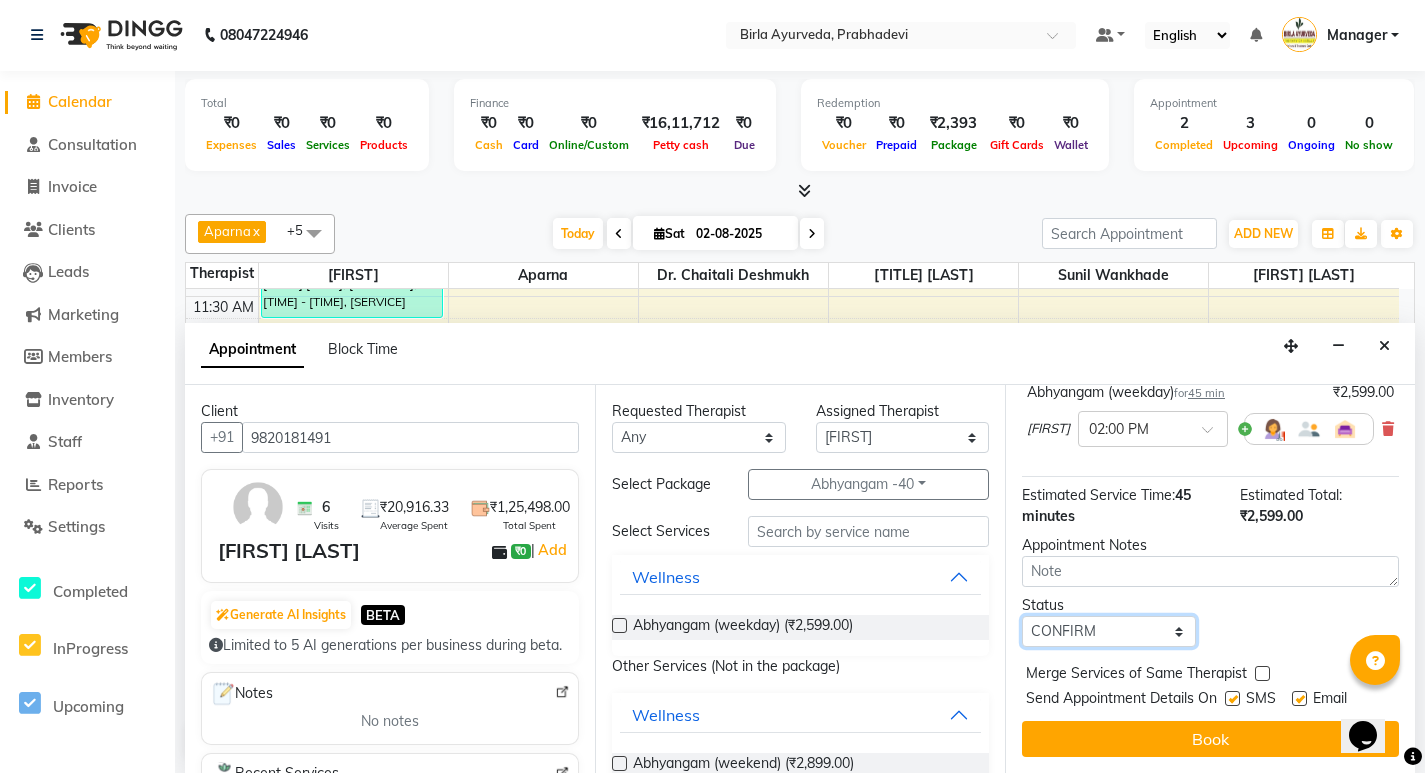 click on "Select TENTATIVE CONFIRM CHECK-IN UPCOMING" at bounding box center (1109, 631) 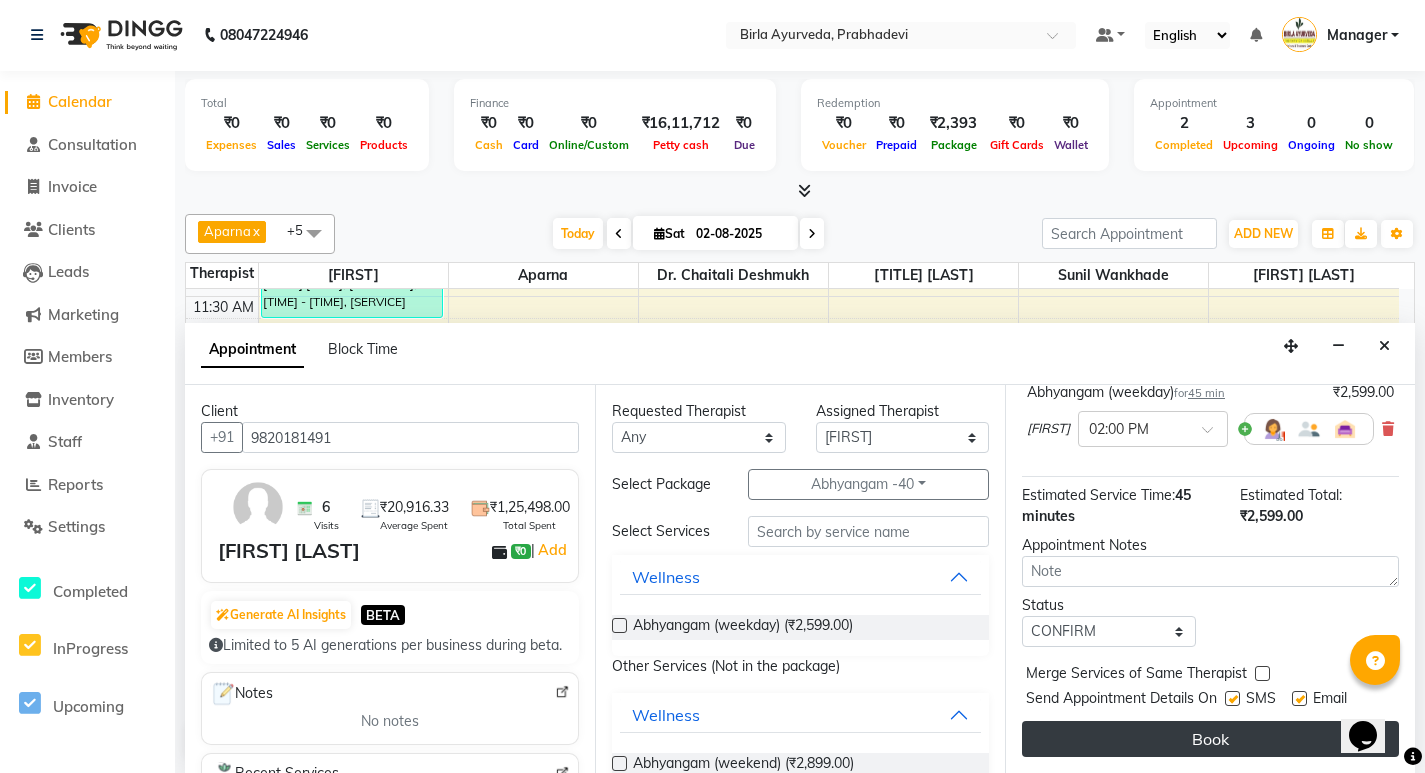 click on "Book" at bounding box center [1210, 739] 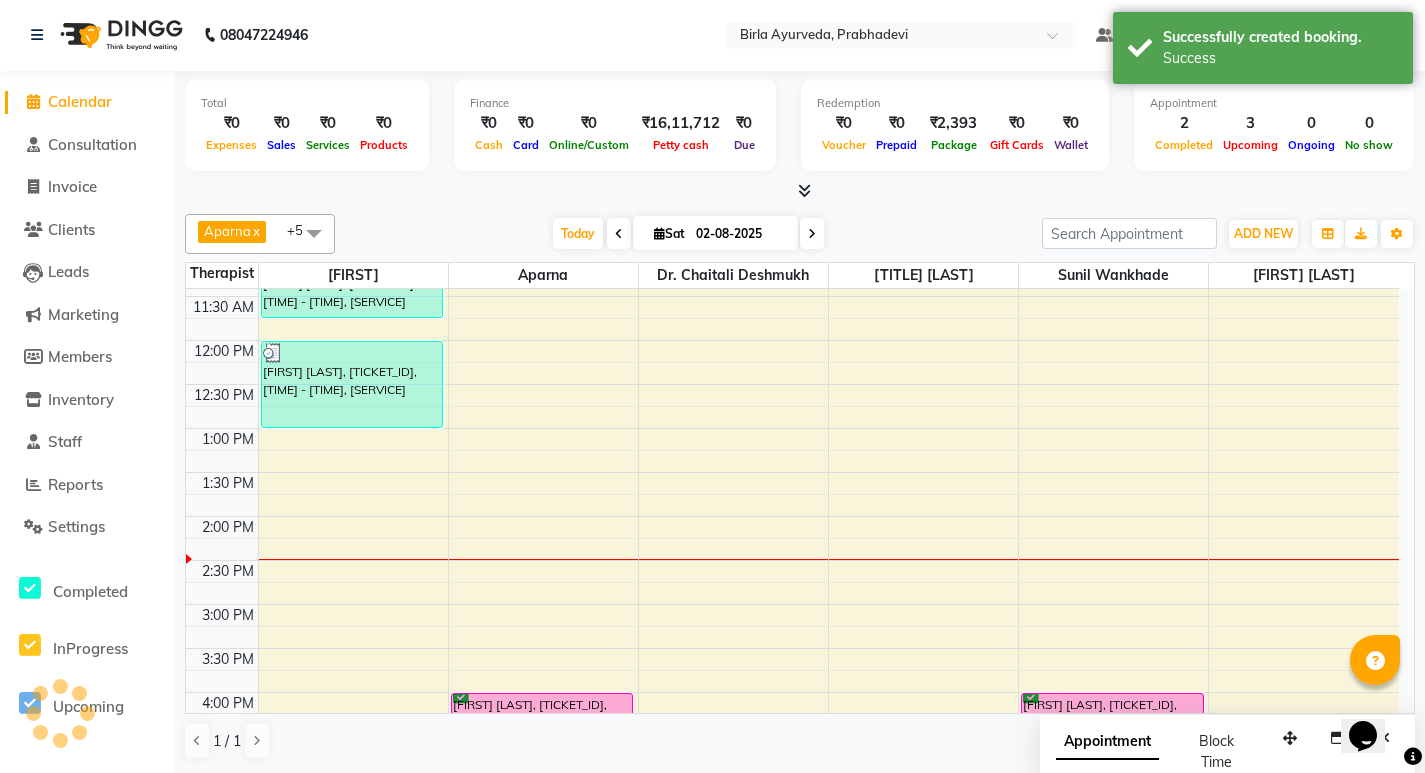 scroll, scrollTop: 0, scrollLeft: 0, axis: both 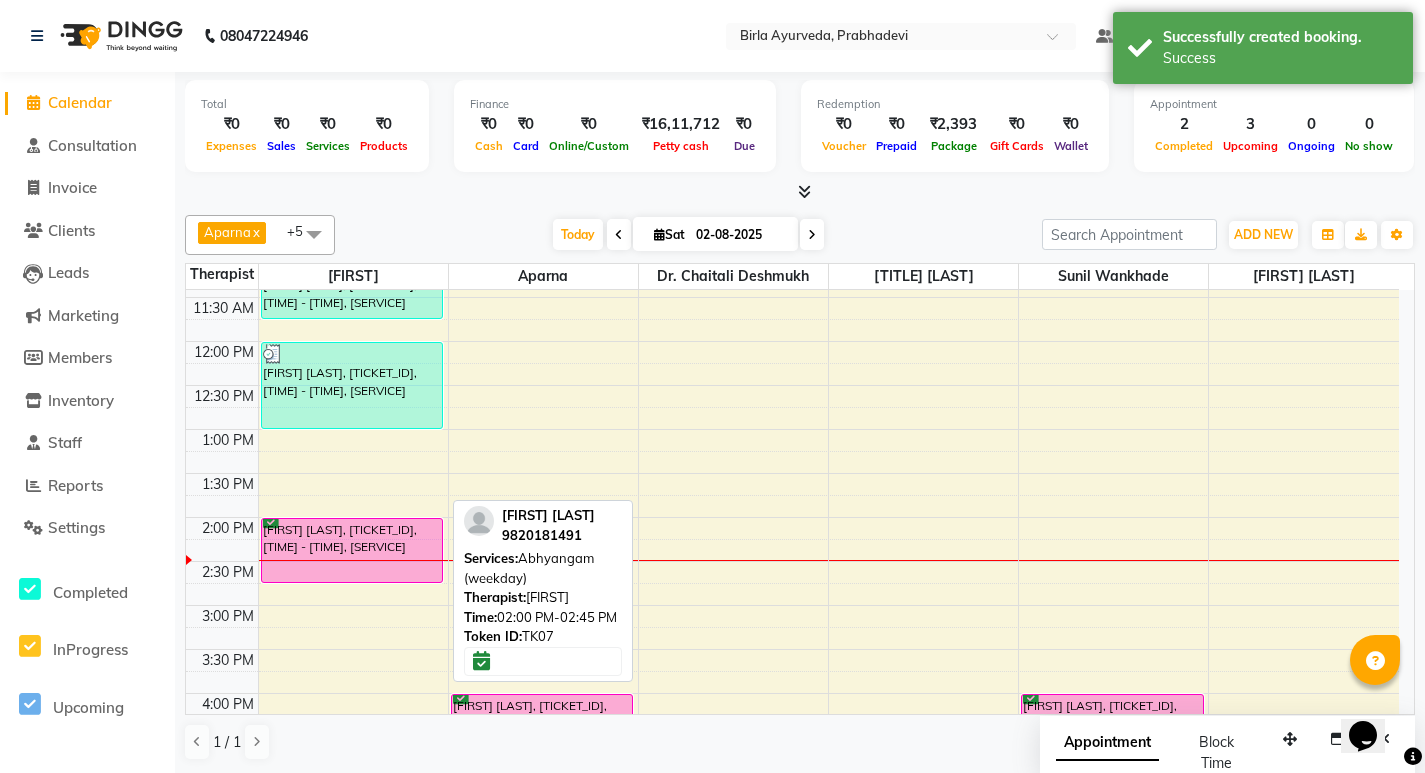 click on "[FIRST] [LAST], [TICKET_ID], [TIME] - [TIME], [SERVICE]" at bounding box center (352, 550) 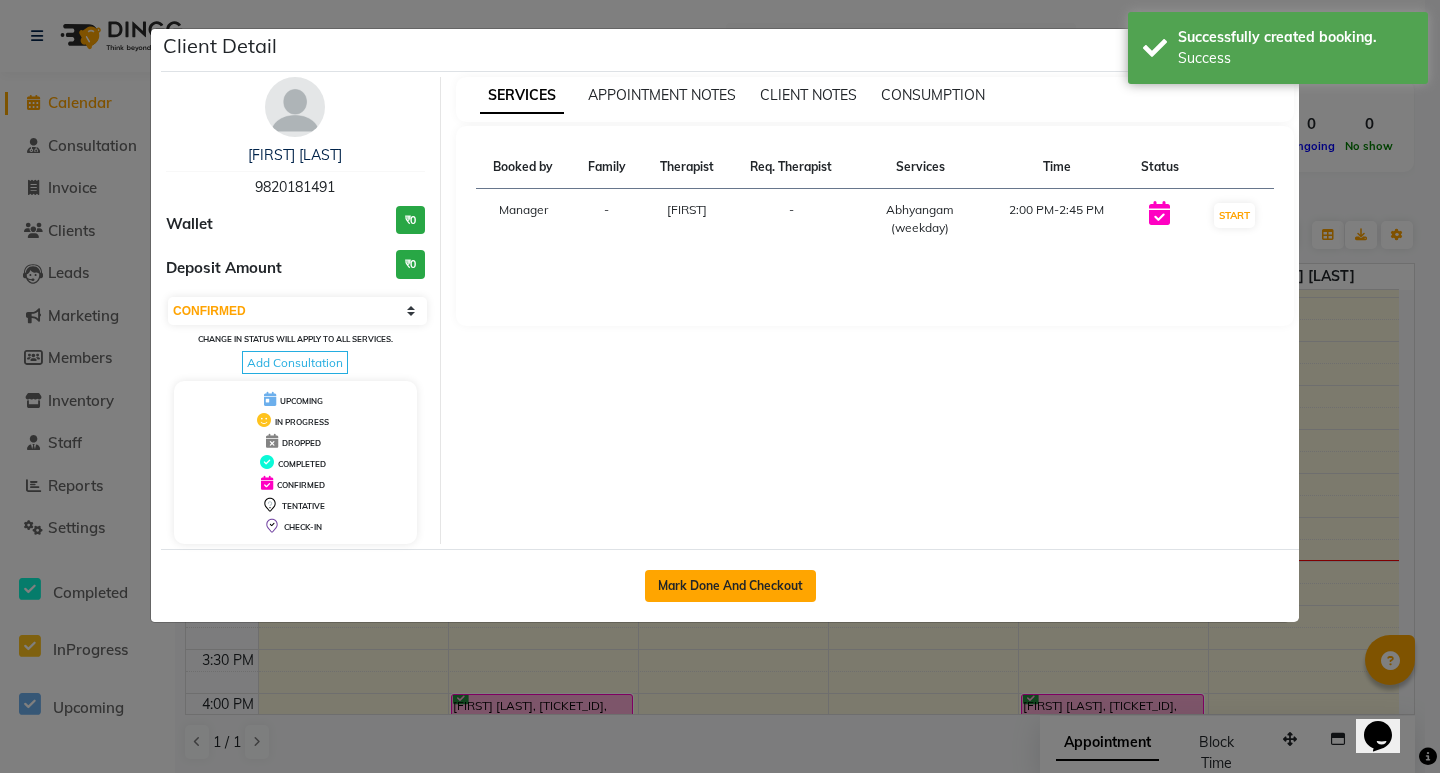 click on "Mark Done And Checkout" 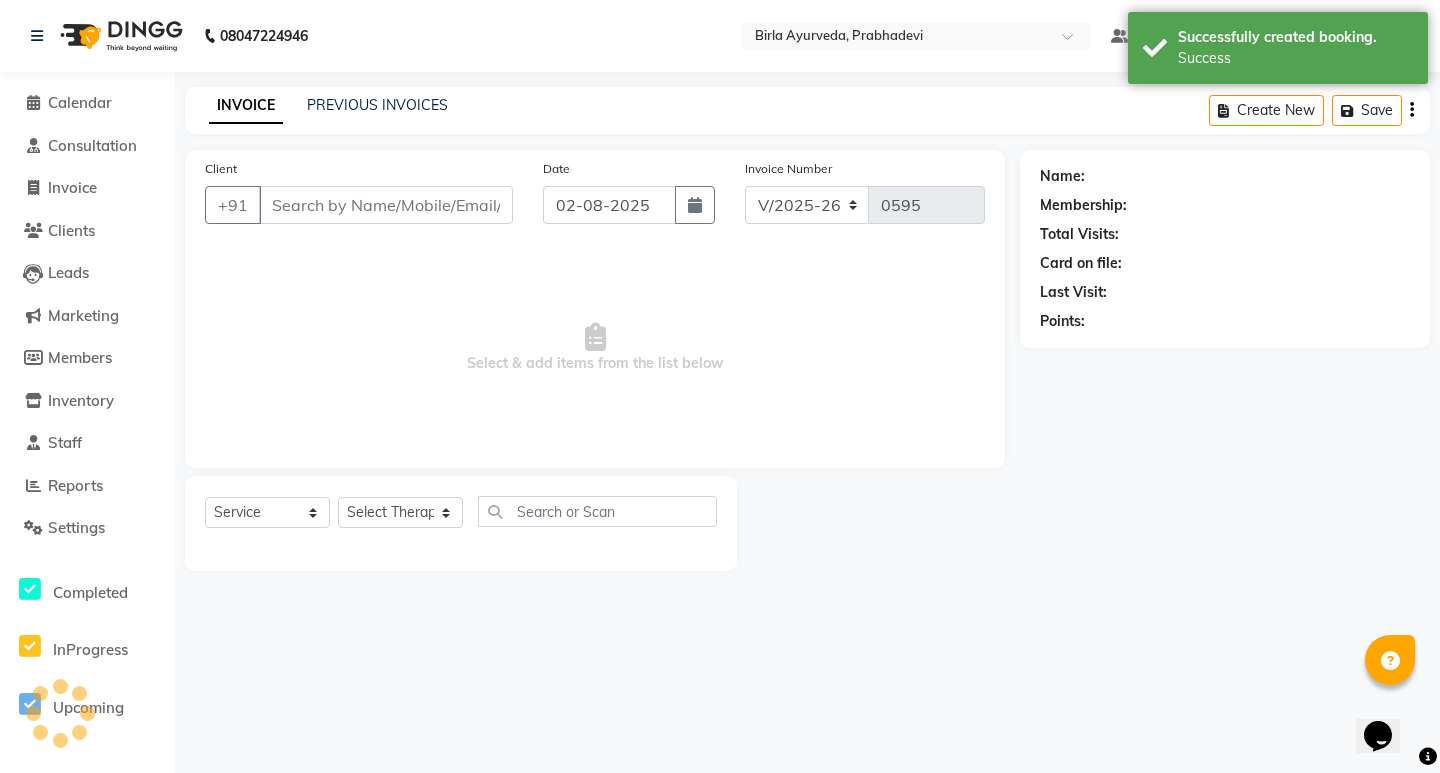 type on "9820181491" 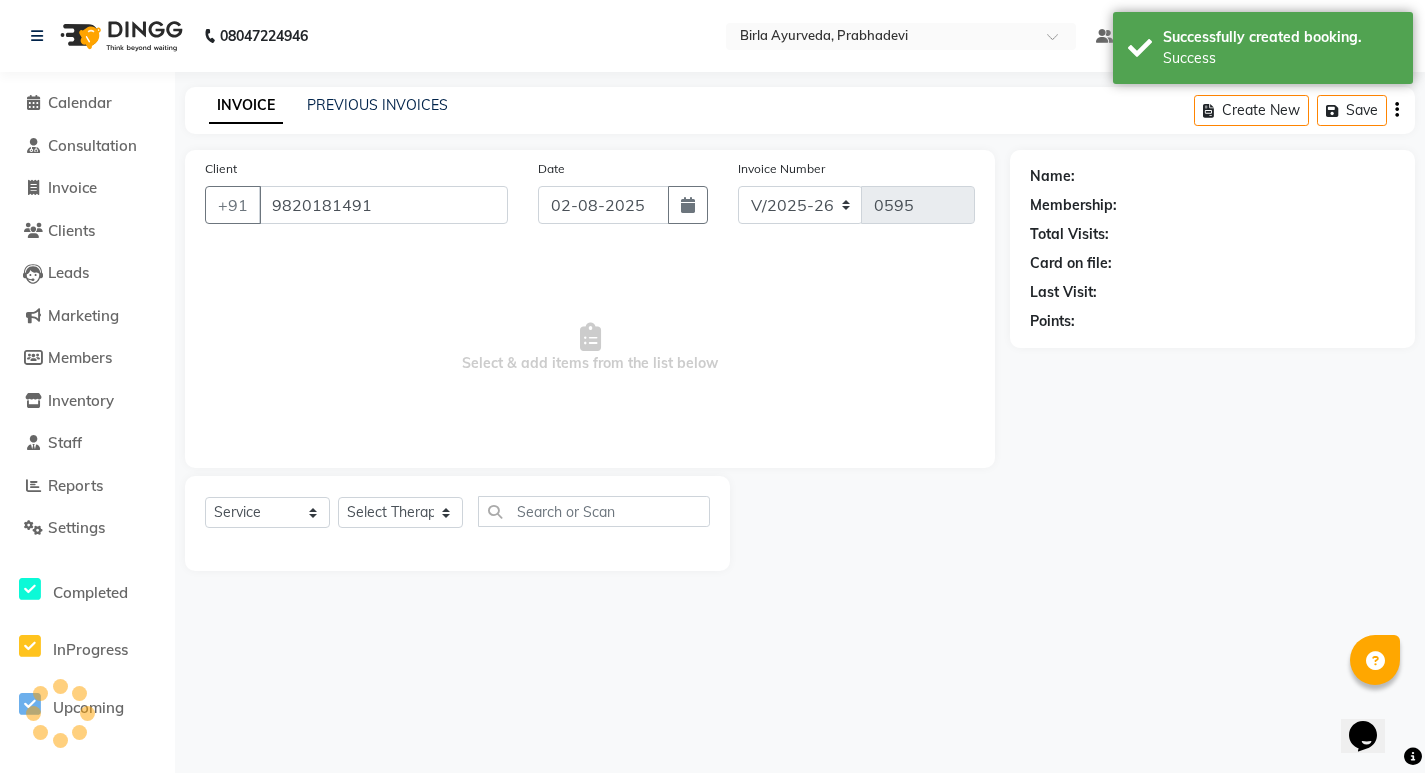 select on "53448" 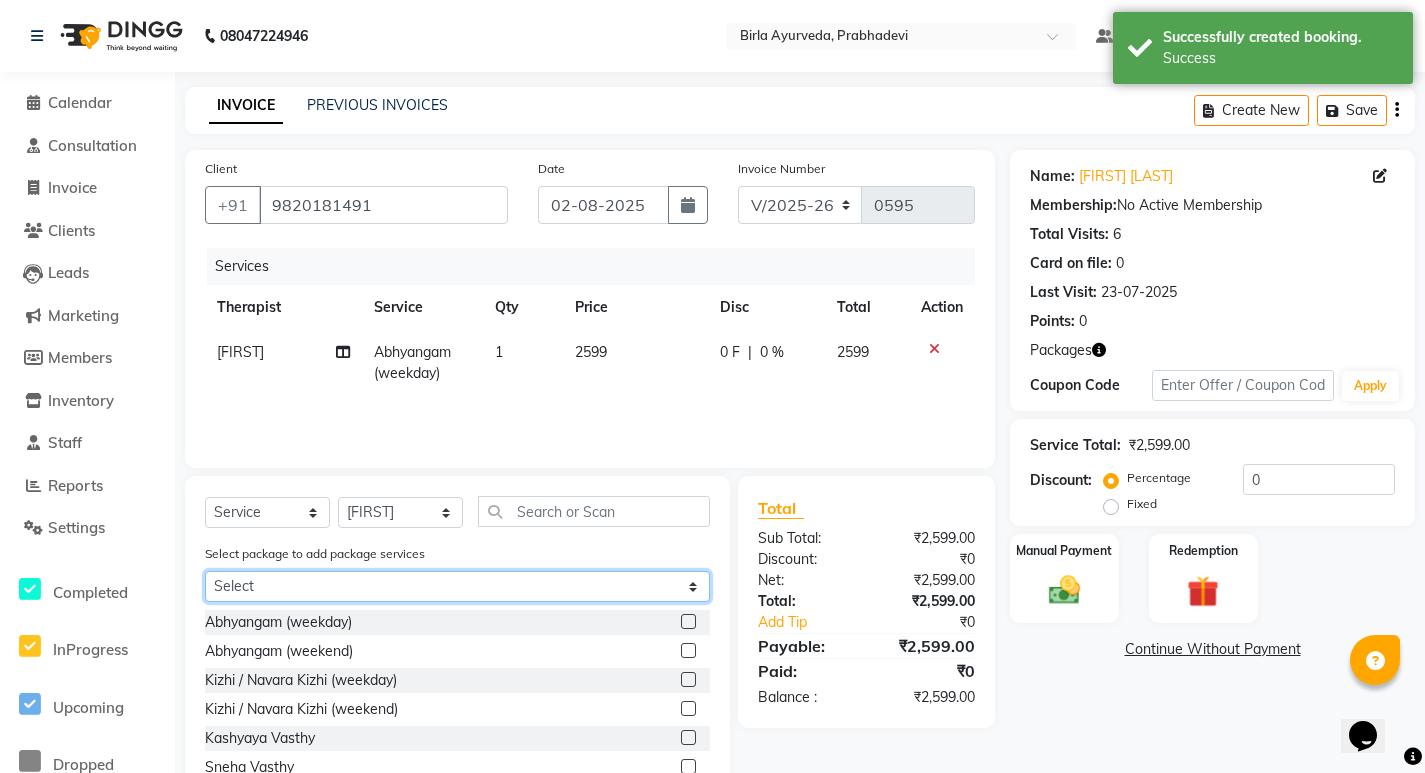 click on "Select Abhyangam -40 Abhyangam -40" 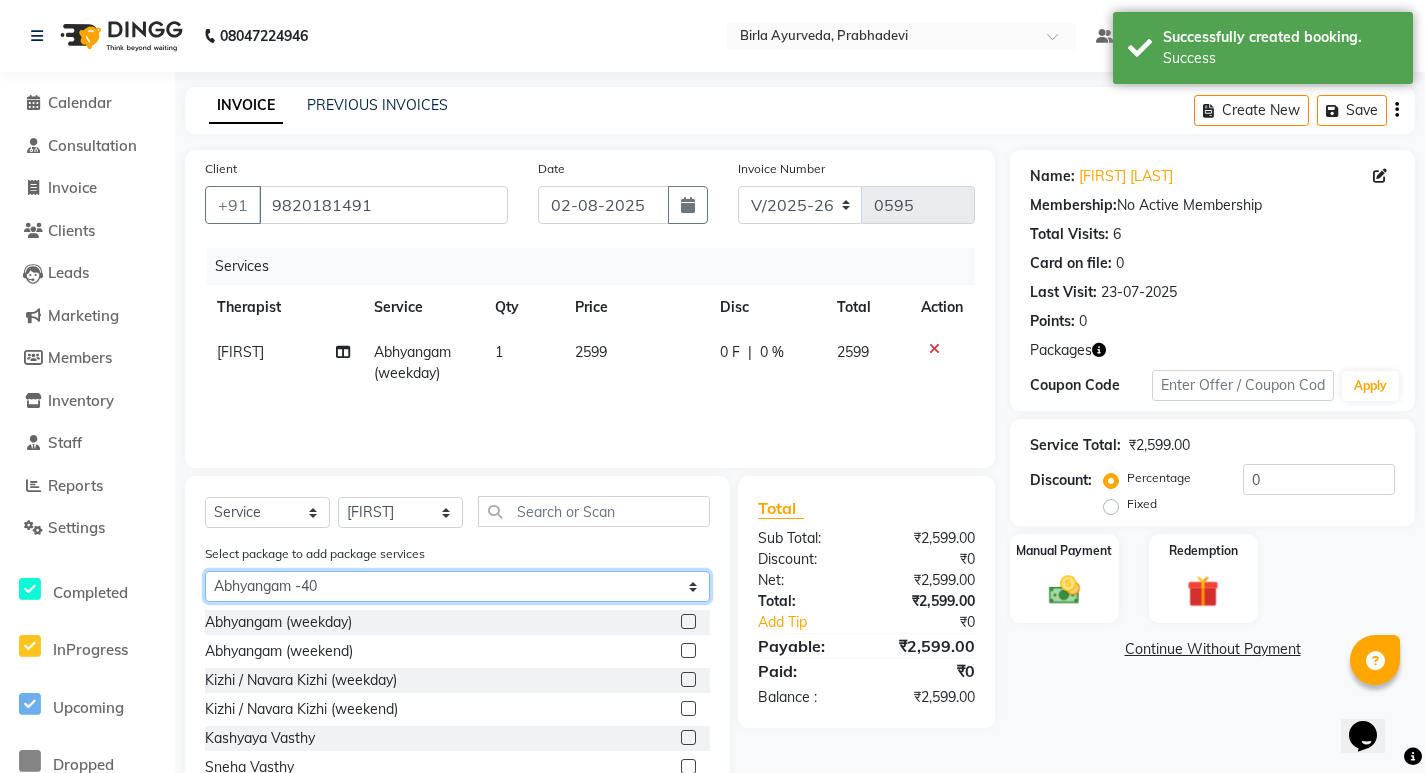 click on "Select Abhyangam -40 Abhyangam -40" 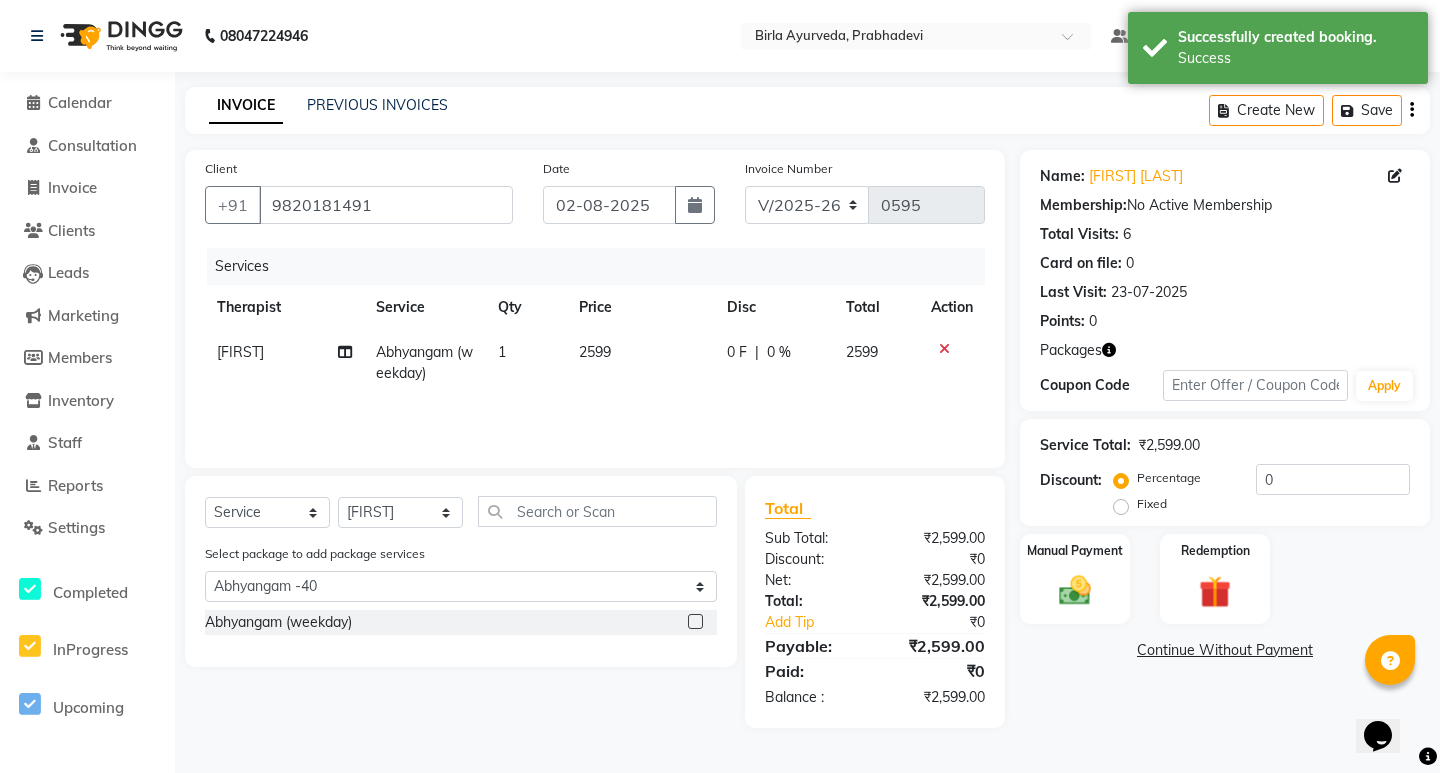 click 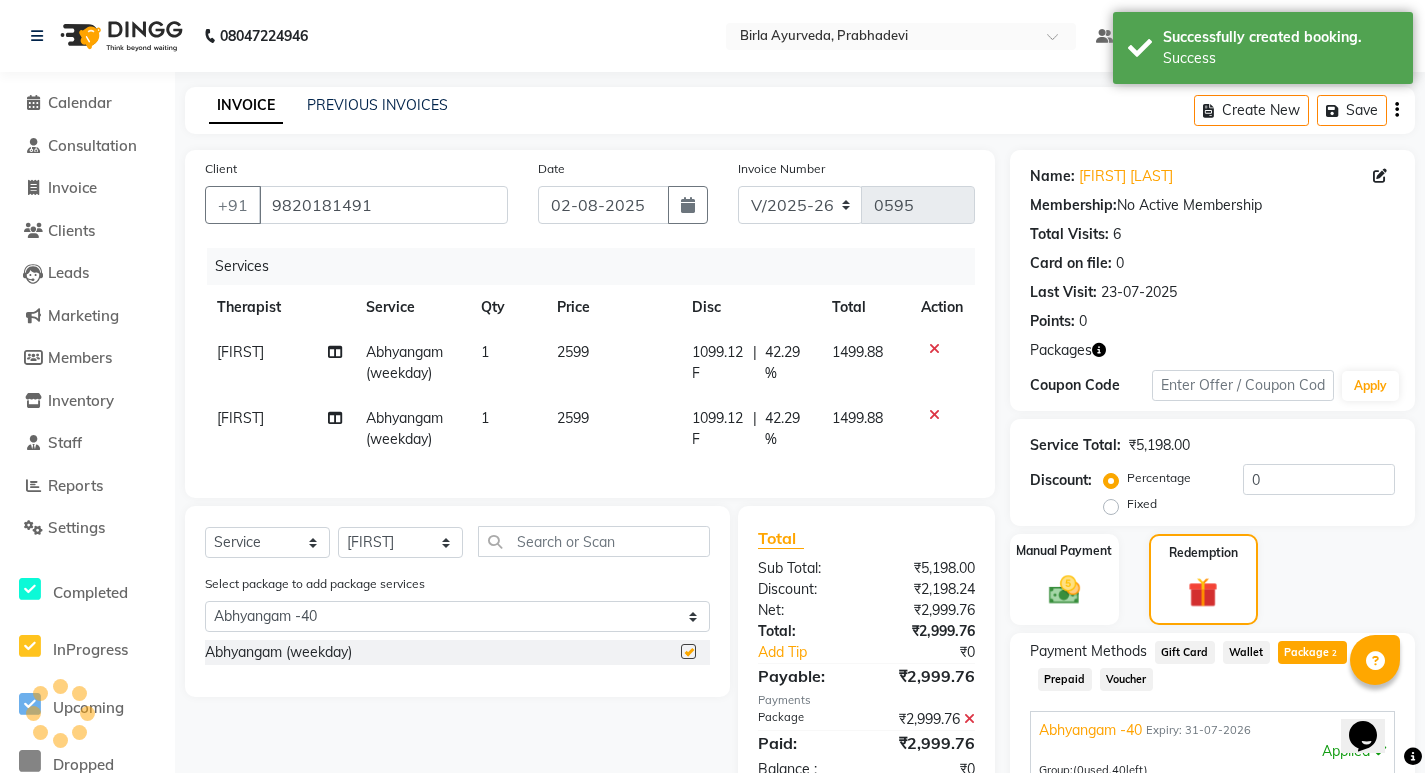 checkbox on "false" 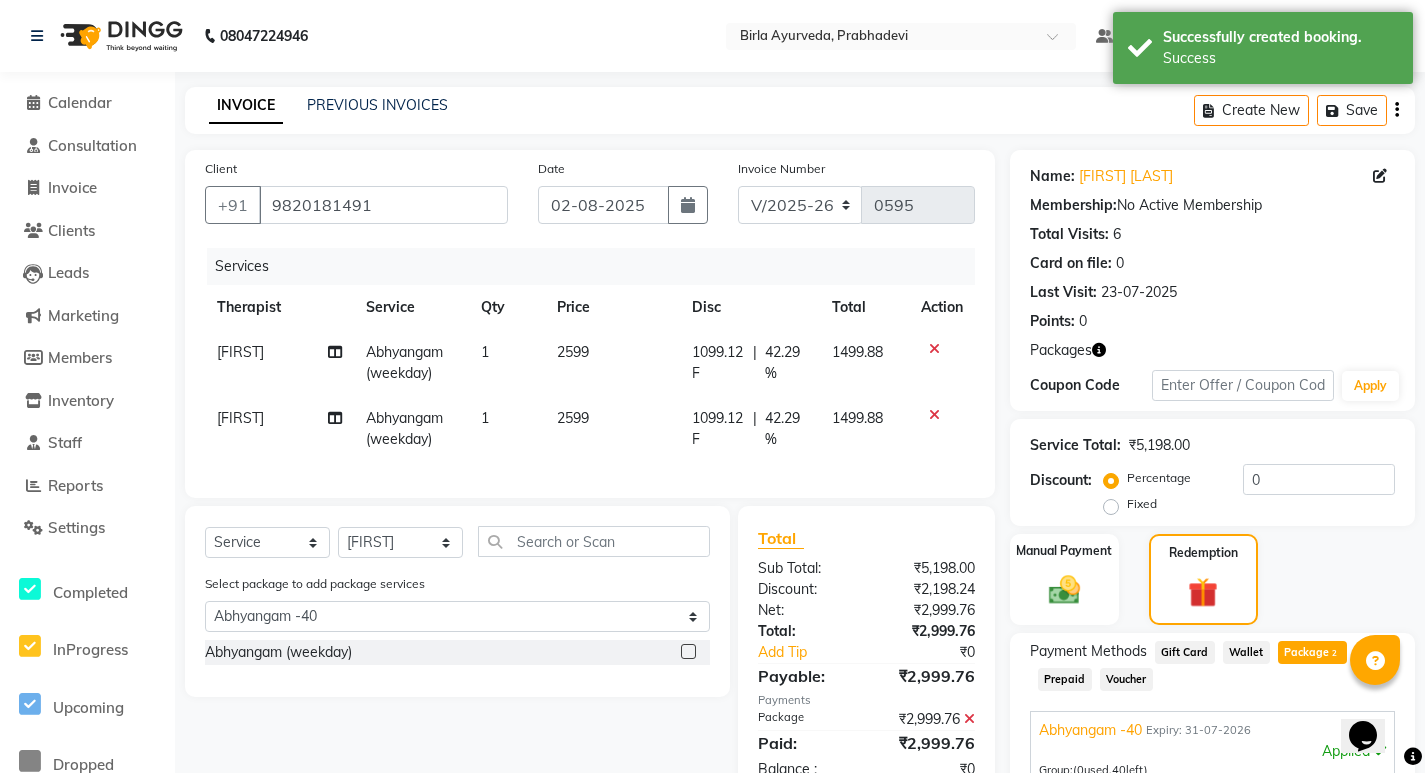 click 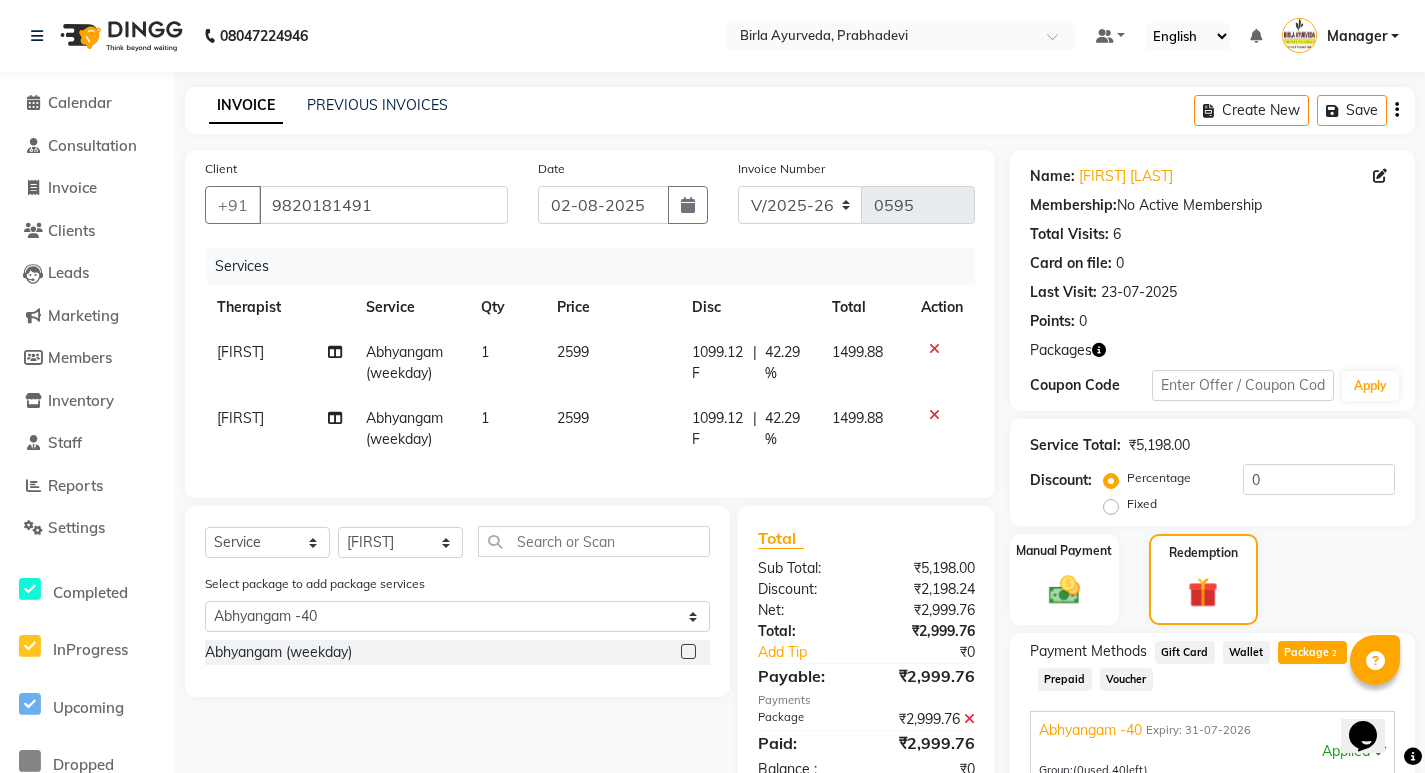 click 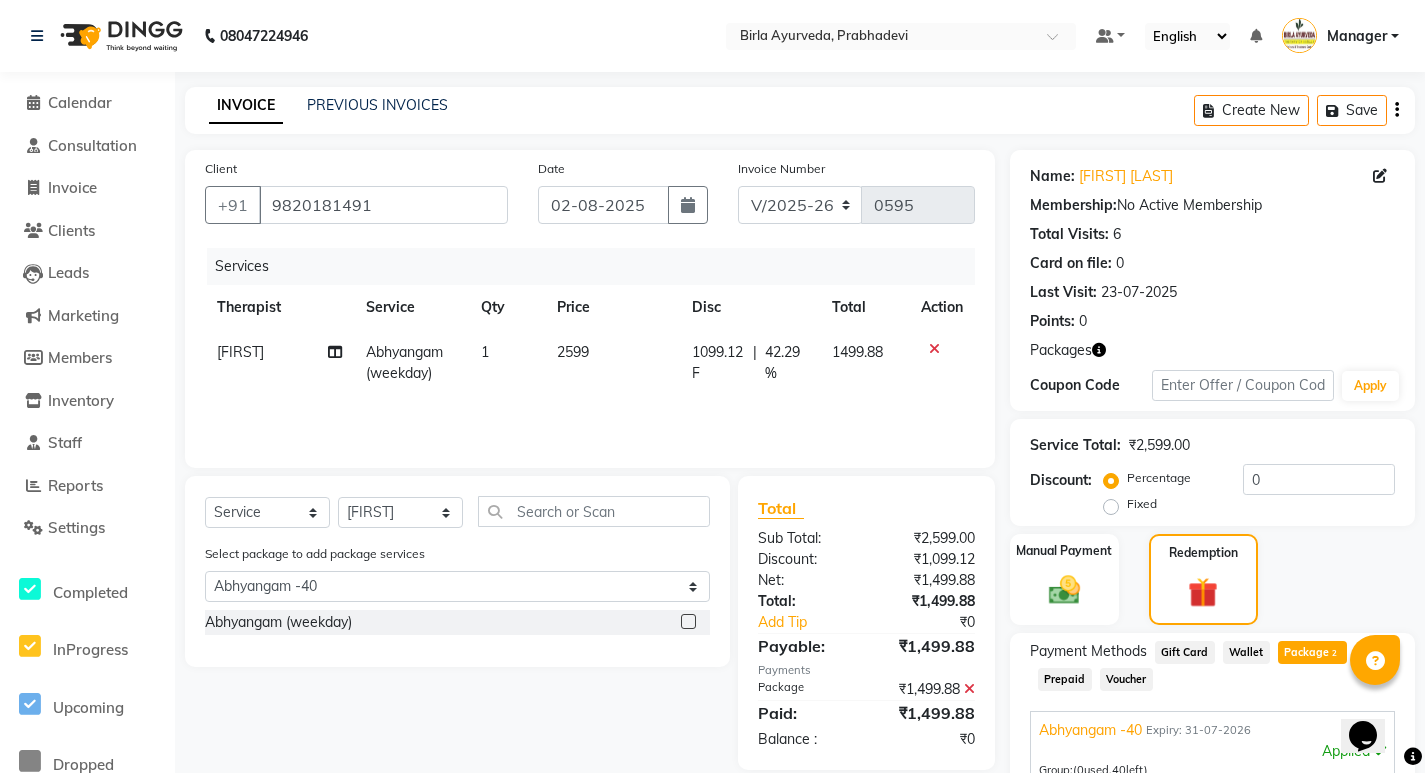 scroll, scrollTop: 287, scrollLeft: 0, axis: vertical 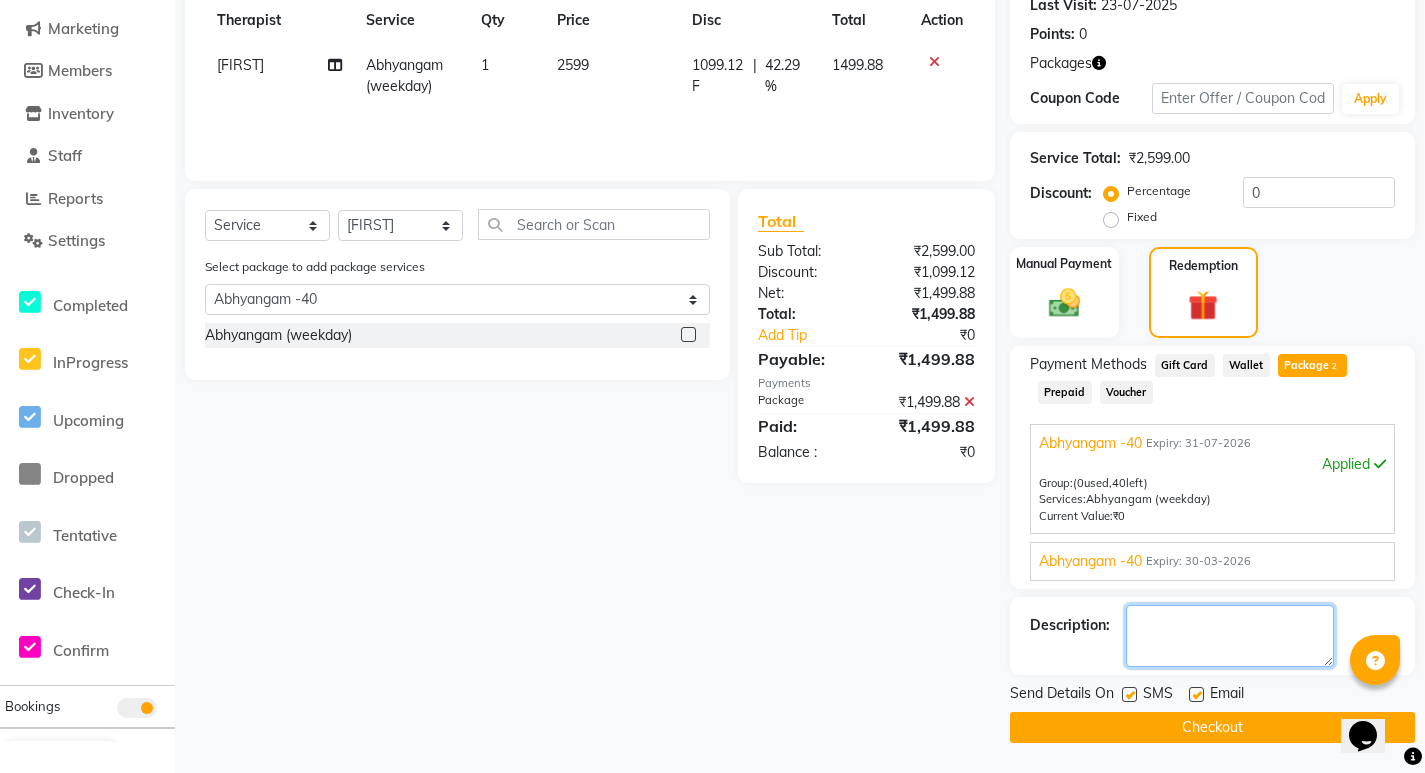 click 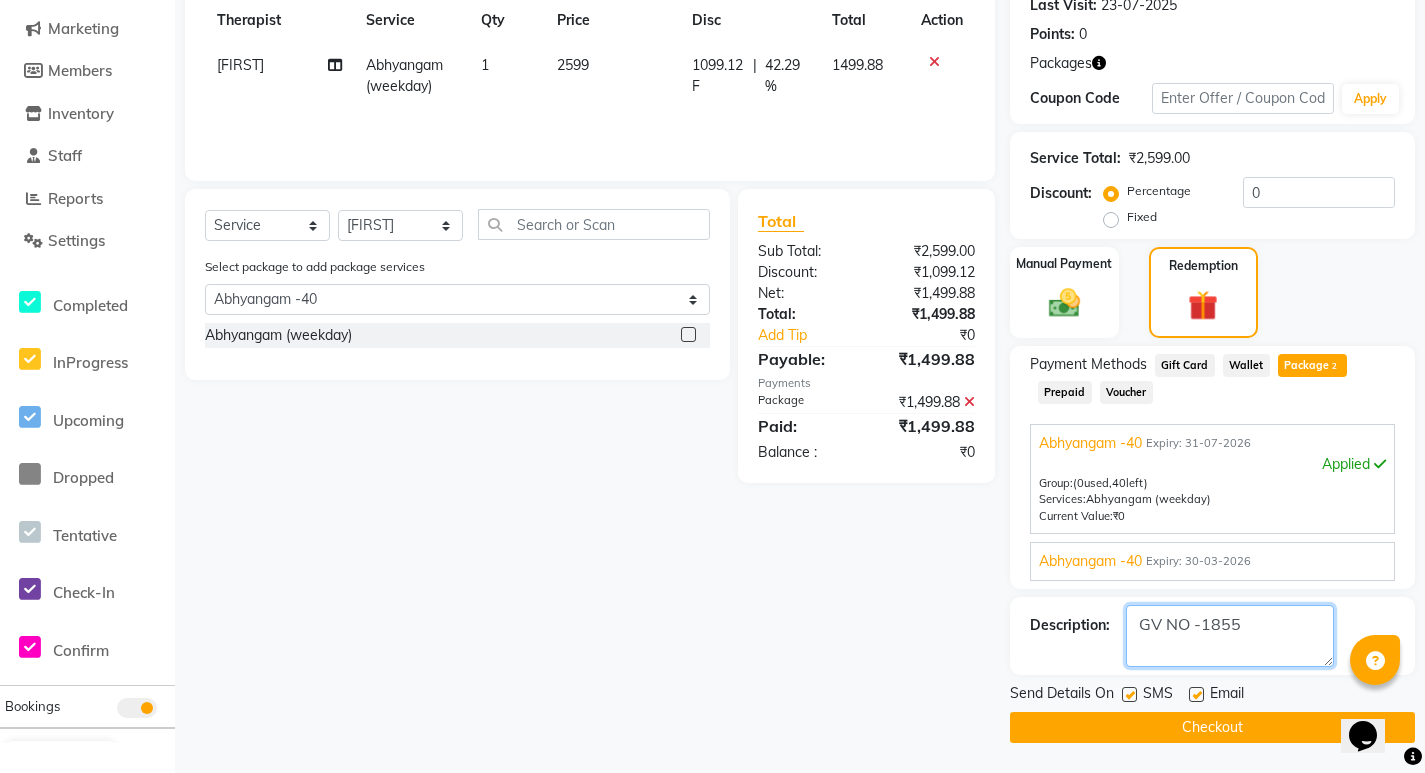 type on "GV NO -1855" 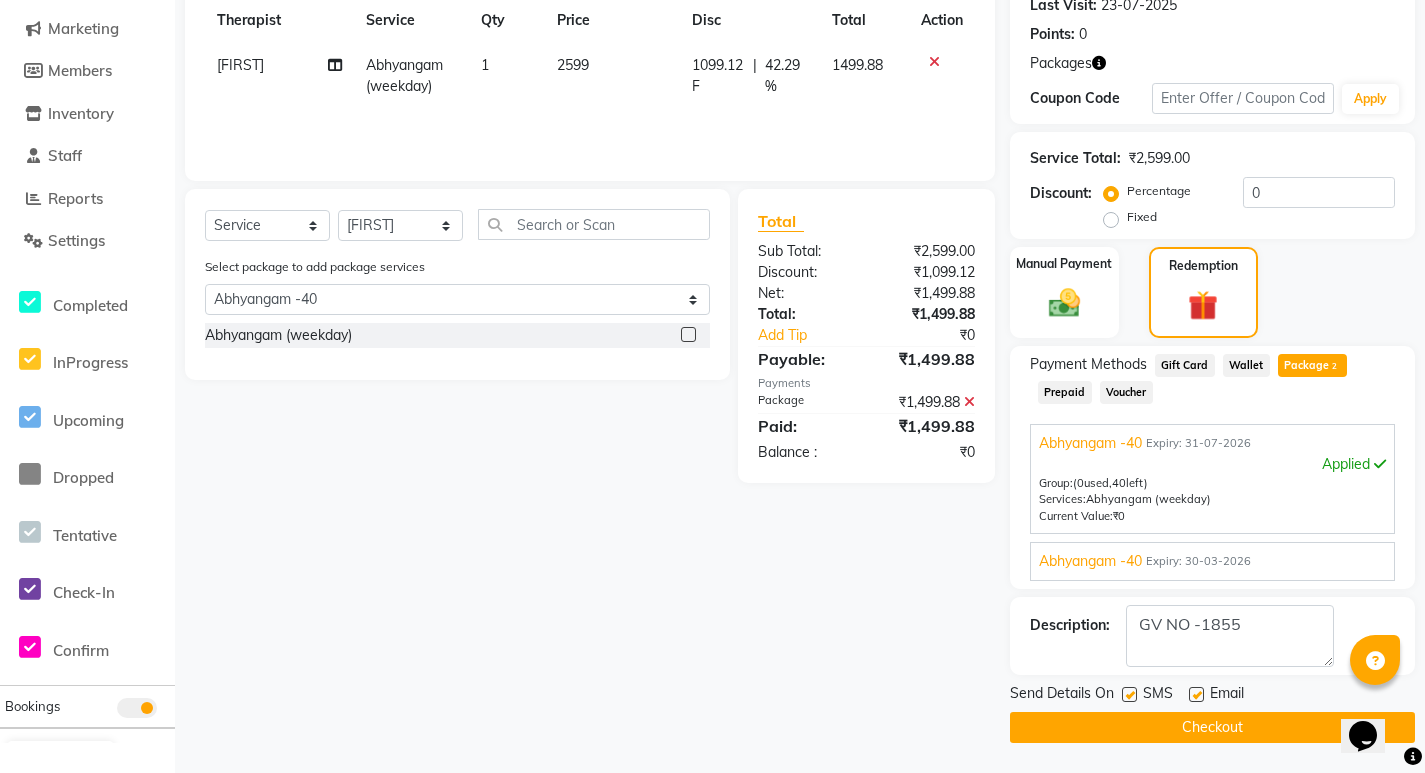 click 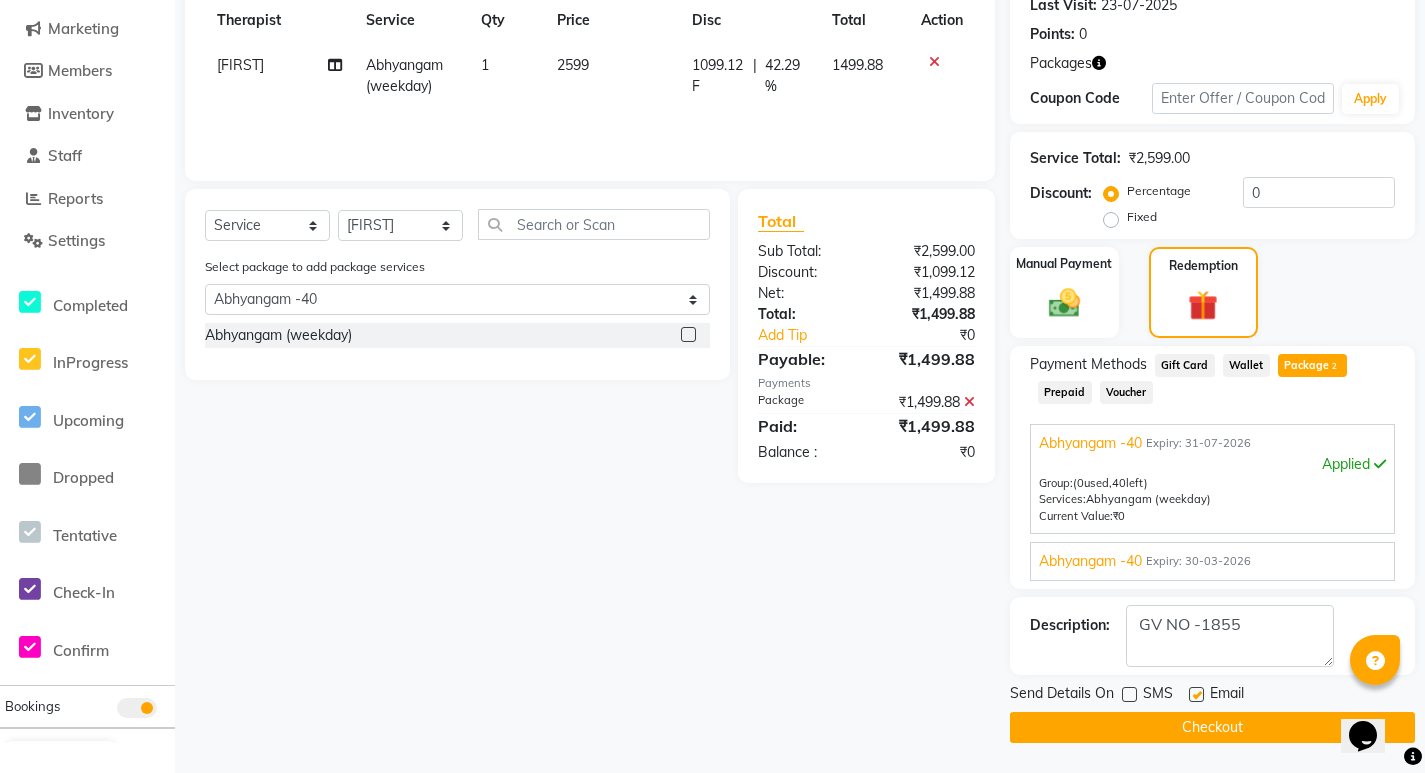 click 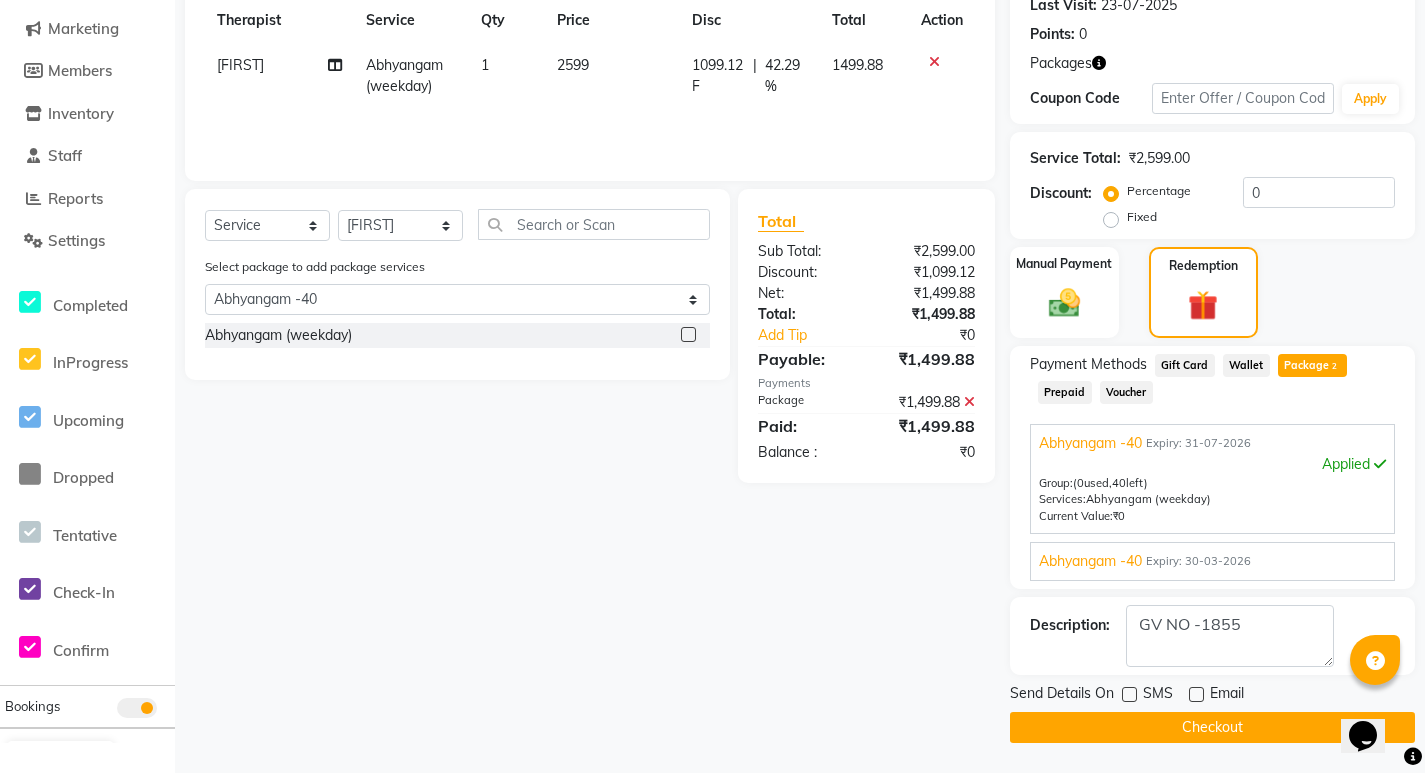 click on "Checkout" 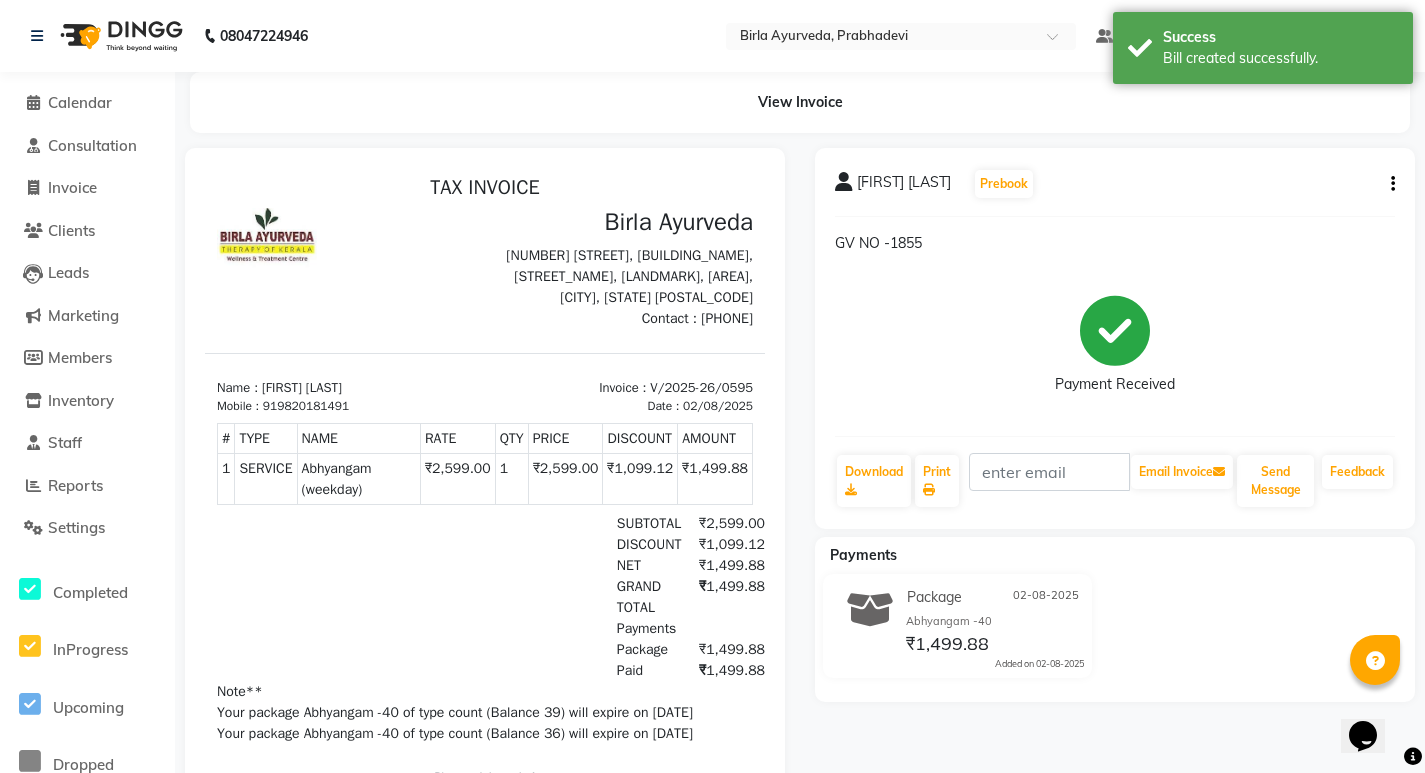scroll, scrollTop: 0, scrollLeft: 0, axis: both 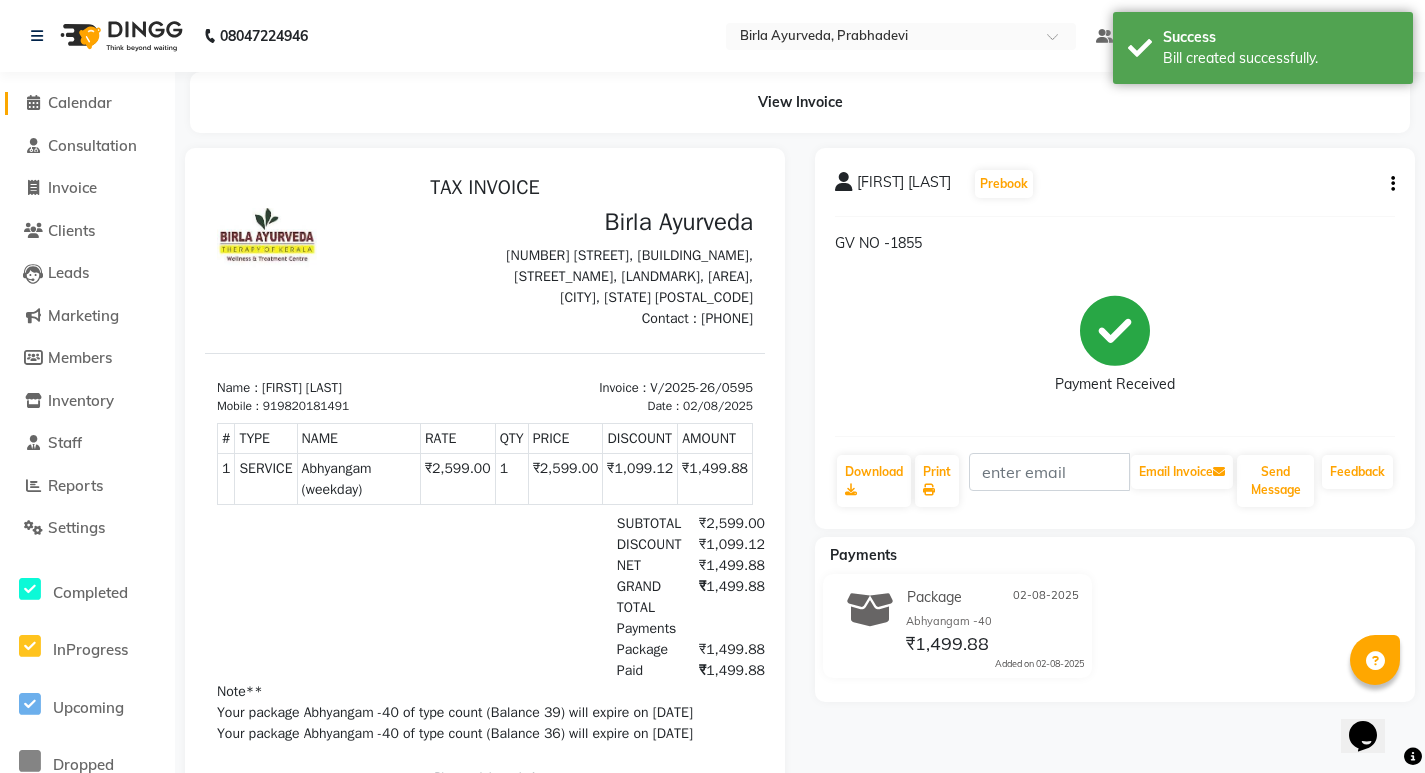 click on "Calendar" 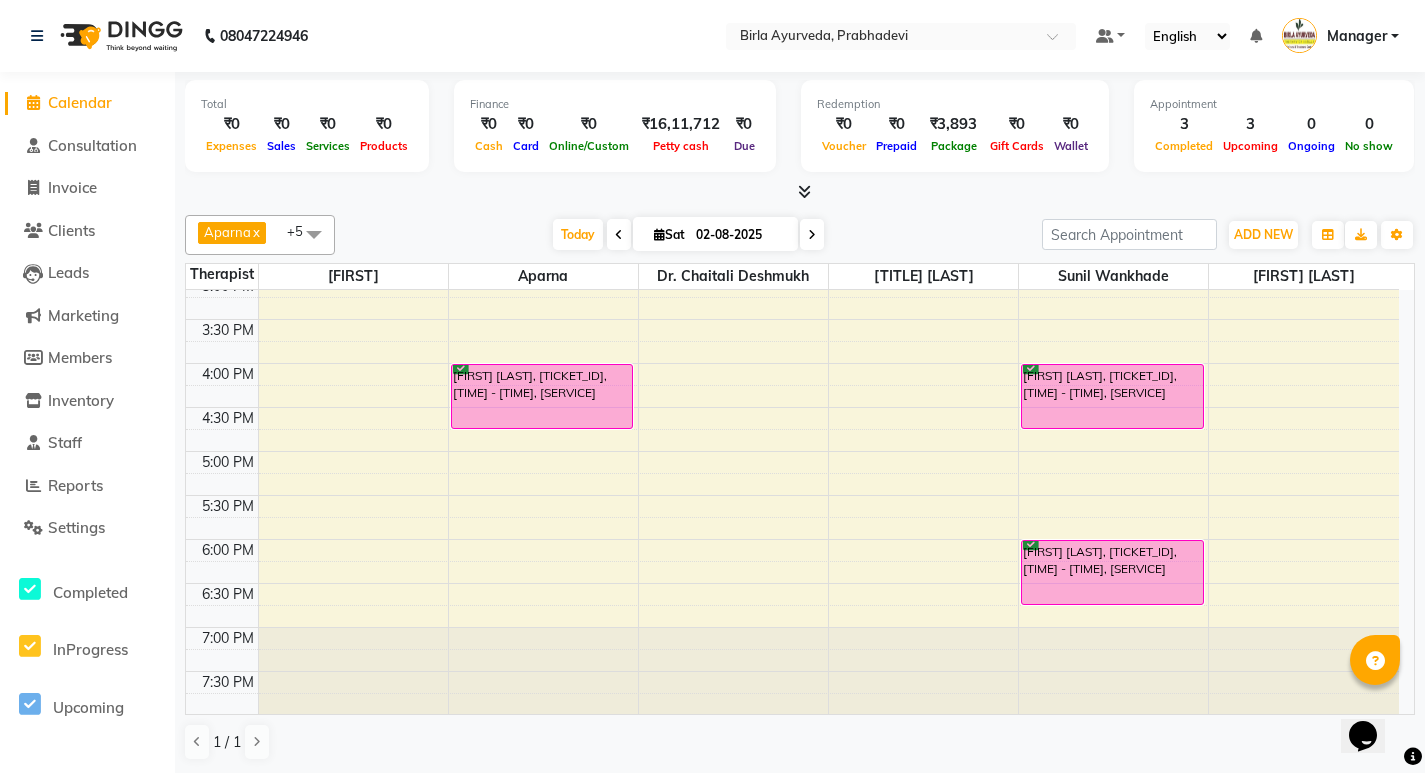 scroll, scrollTop: 631, scrollLeft: 0, axis: vertical 